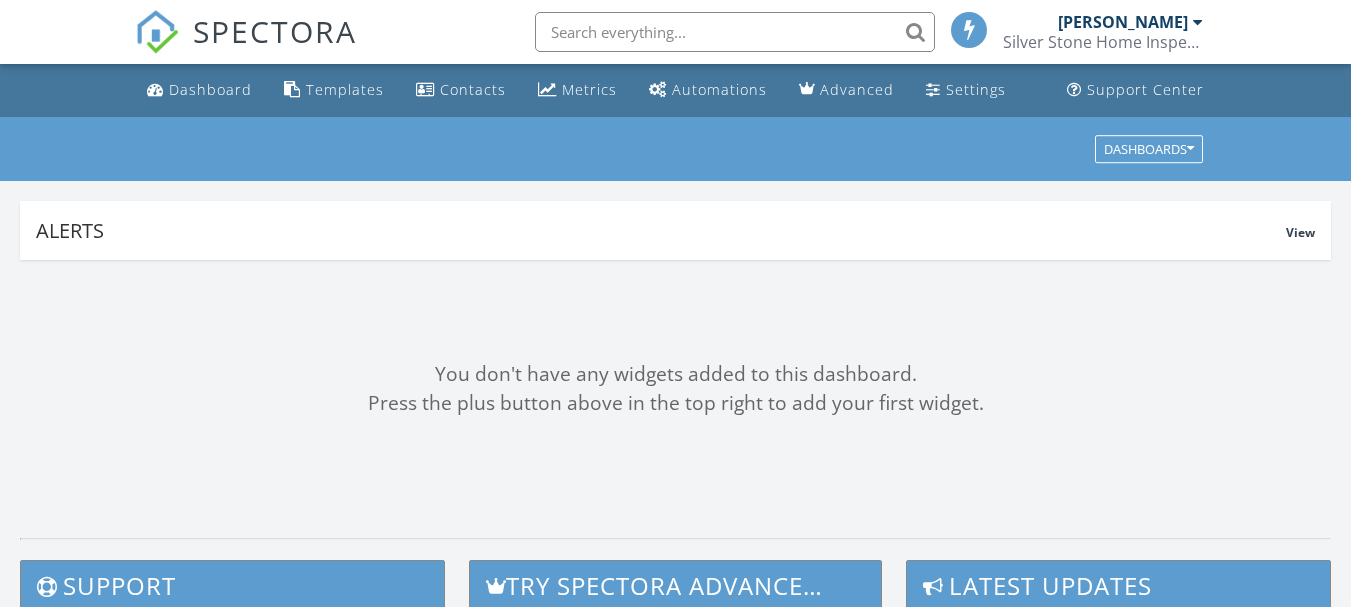 scroll, scrollTop: 0, scrollLeft: 0, axis: both 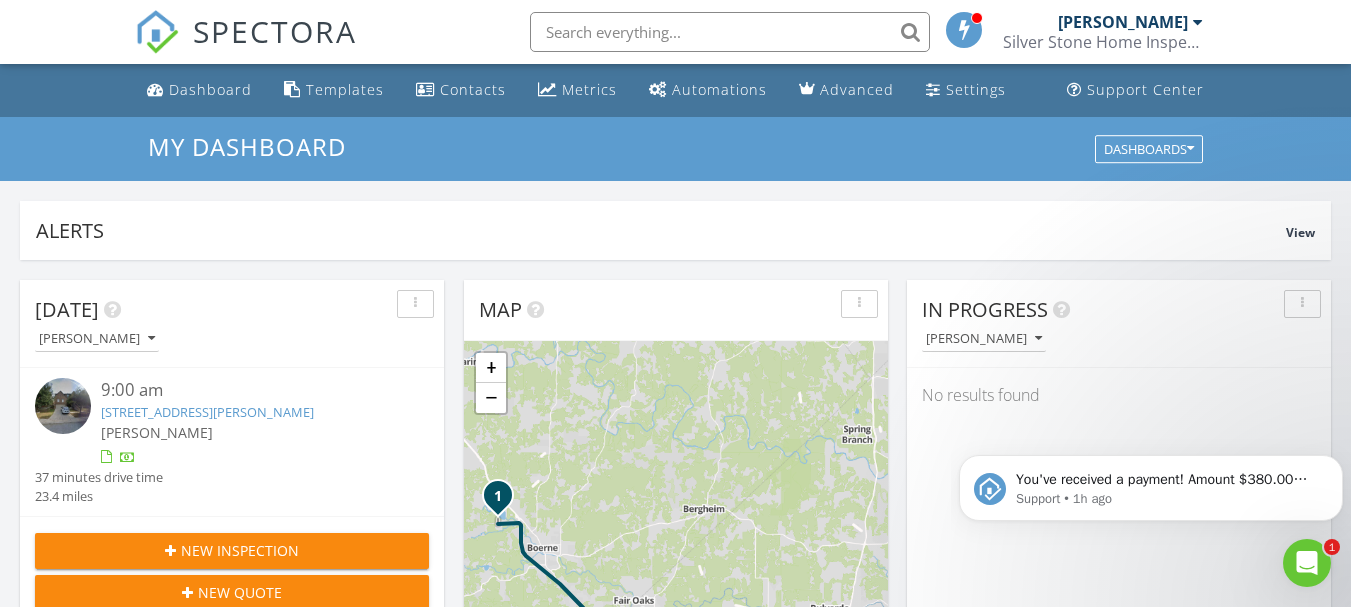 click on "[PERSON_NAME]" at bounding box center [1123, 22] 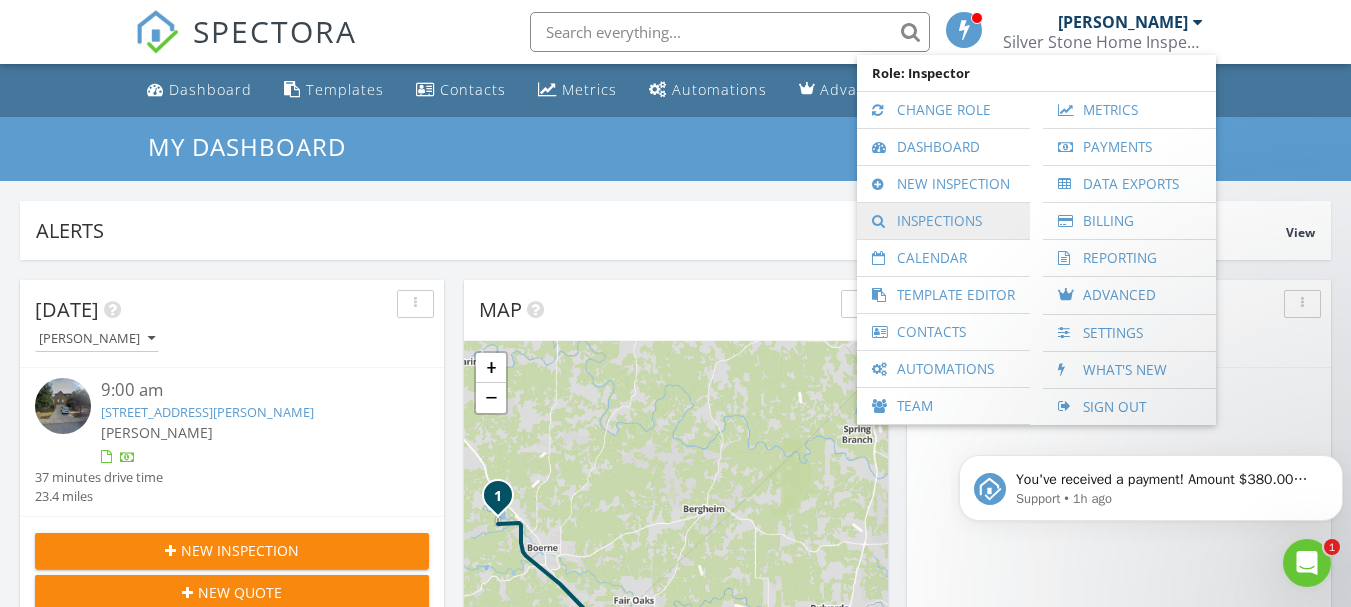 click on "Inspections" at bounding box center [943, 221] 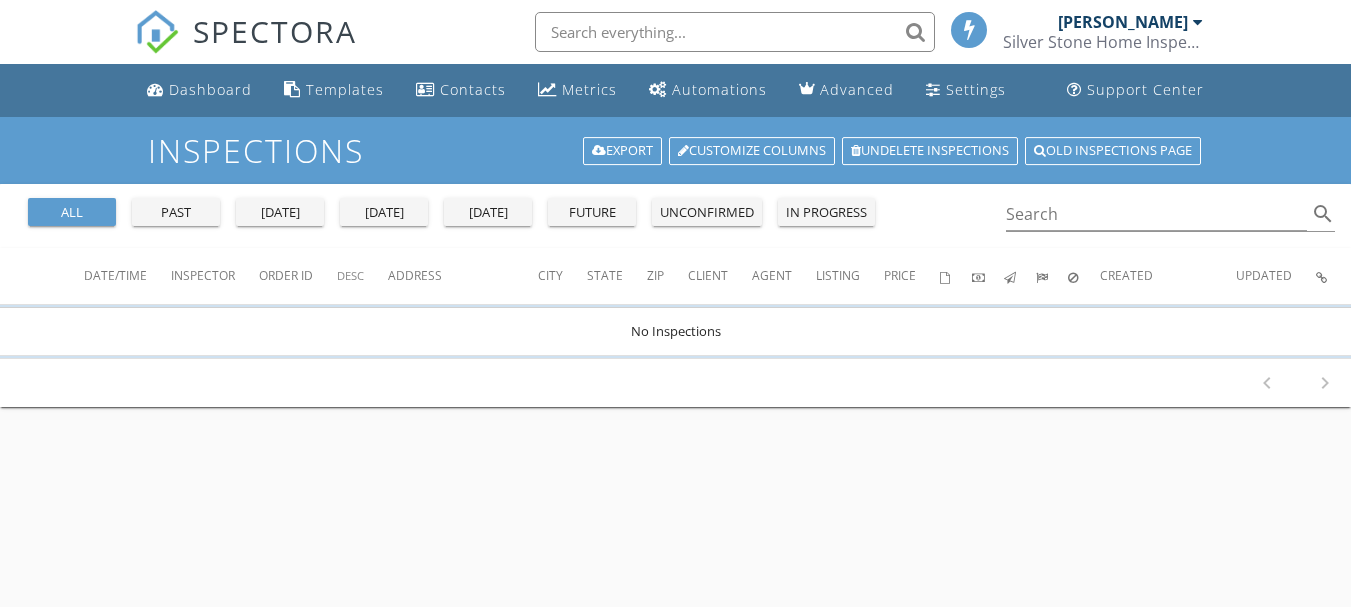 scroll, scrollTop: 0, scrollLeft: 0, axis: both 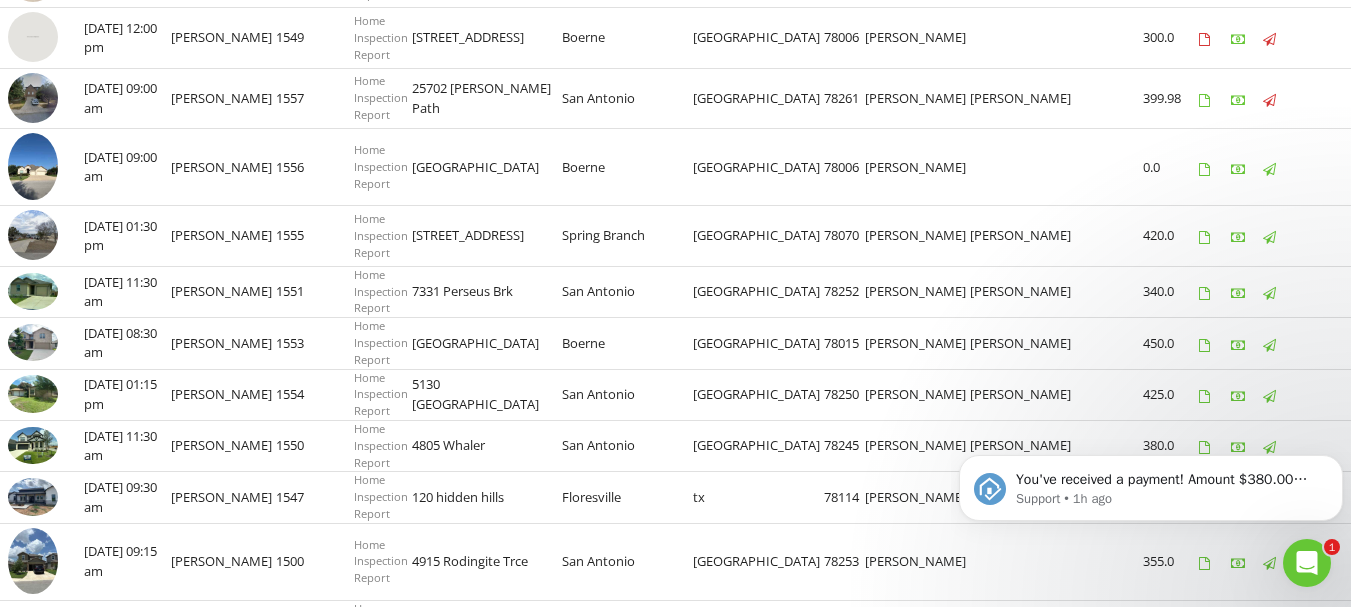 click on "You've received a payment!  Amount  $380.00  Fee  $0.00  Net  $380.00  Transaction #  pi_3Rjf08K7snlDGpRF0kDqP84x  Inspection  13928 Hidden Oasis, San Antonio, TX 78253 Payouts to your bank or debit card occur on a daily basis. Each payment usually takes two business days to process. You can view your pending payout amount here. If you have any questions reach out on our chat bubble at app.spectora.com. Support • 1h ago" at bounding box center [1151, 396] 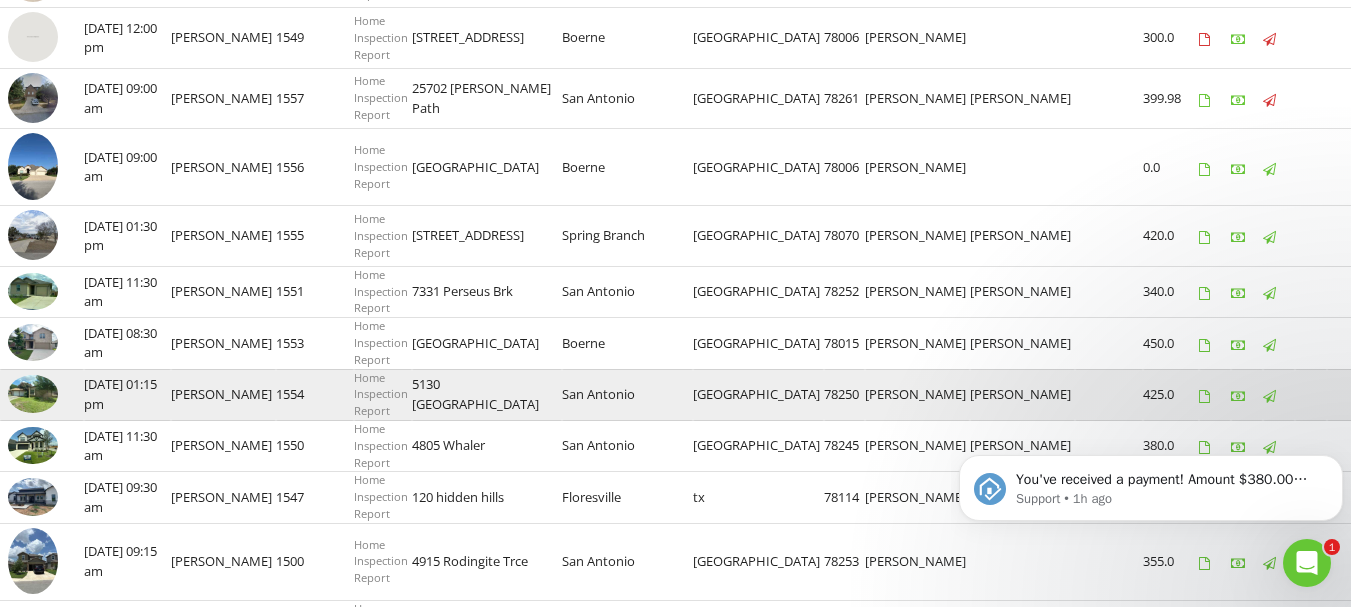 click at bounding box center [1522, 396] 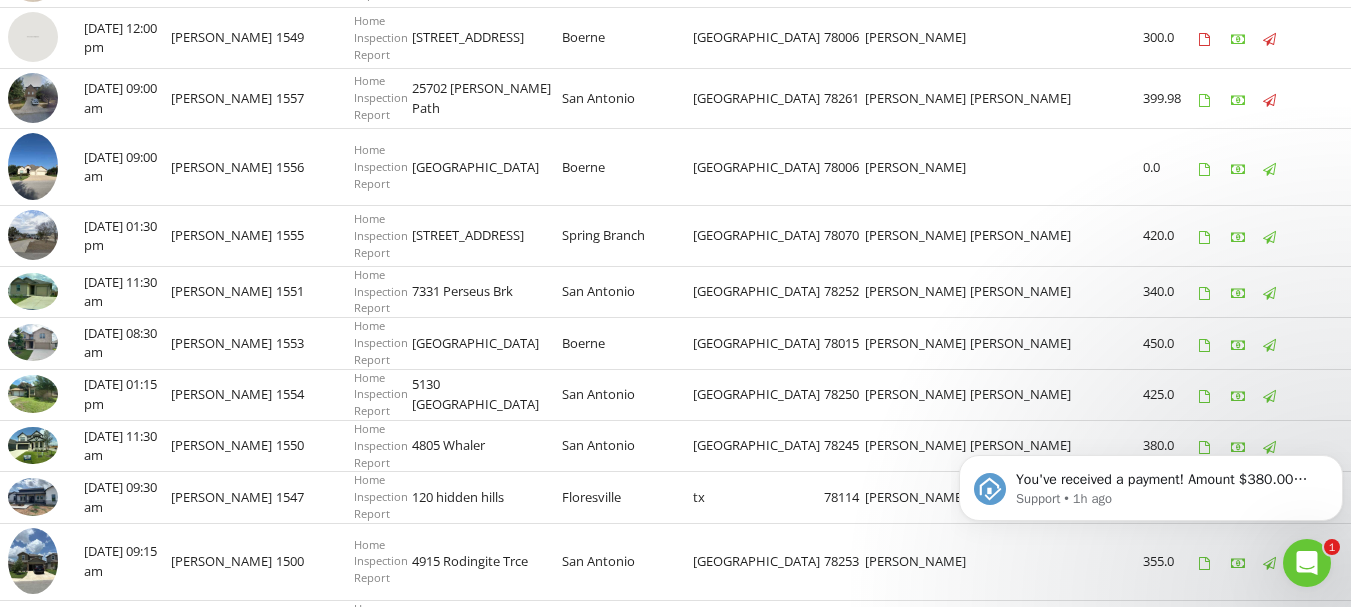 click 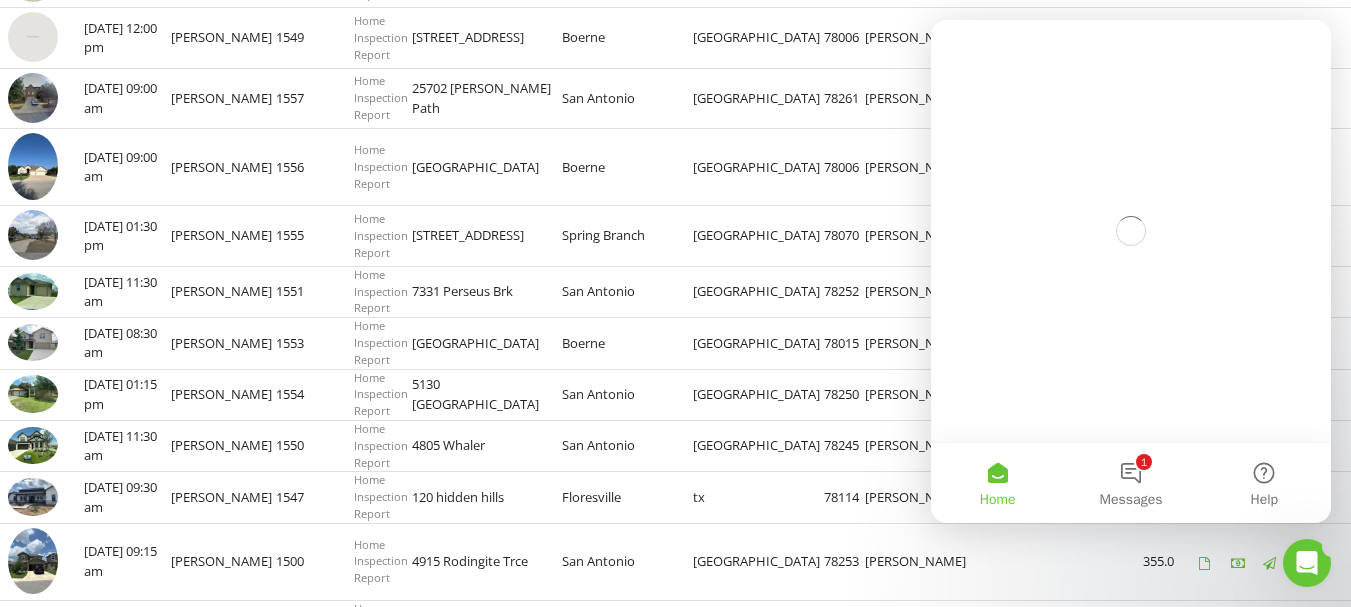 scroll, scrollTop: 0, scrollLeft: 0, axis: both 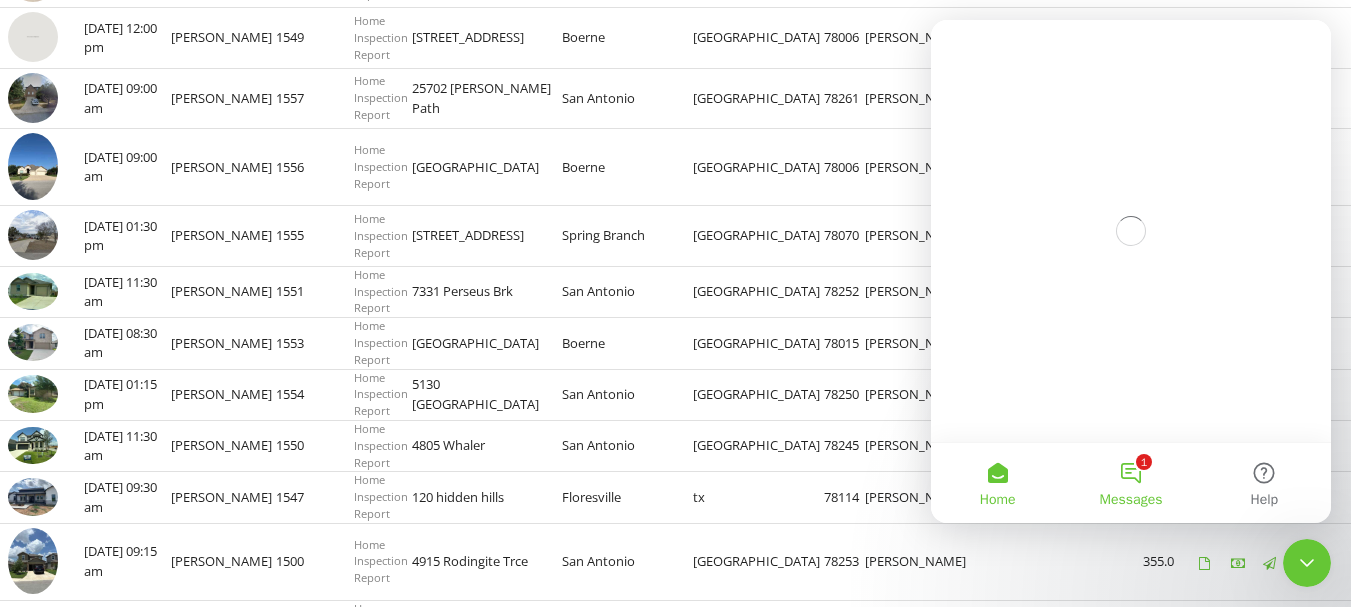 click on "1 Messages" at bounding box center (1130, 483) 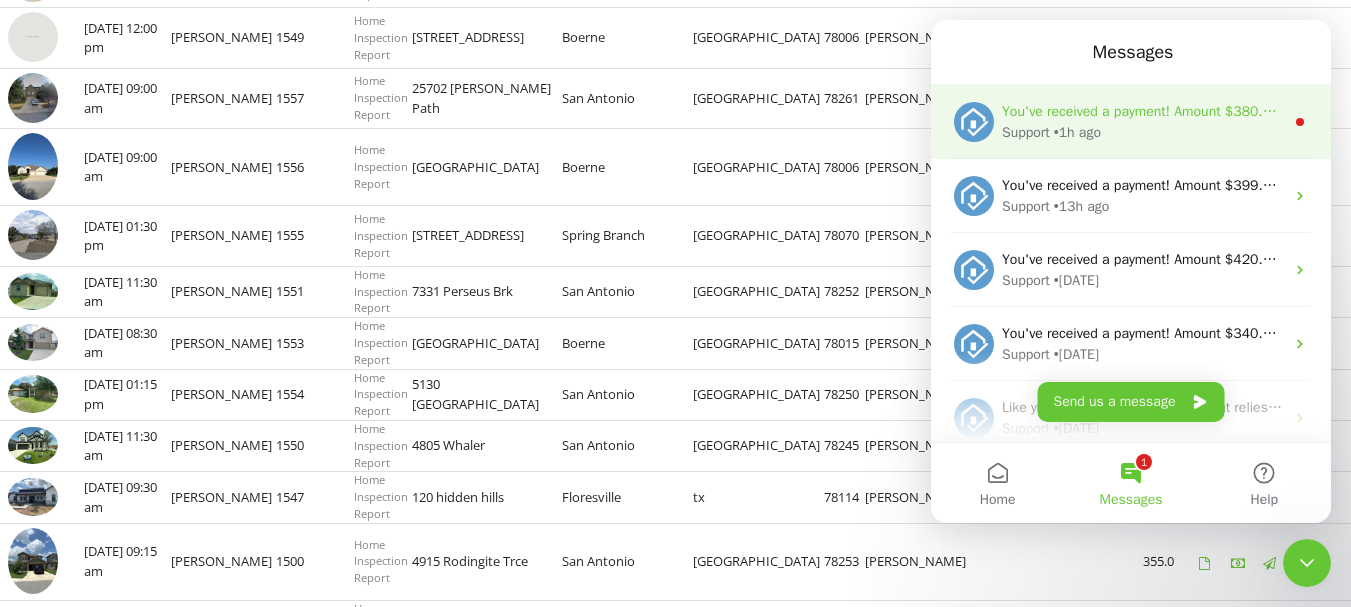 click on "Support •  1h ago" at bounding box center [1143, 132] 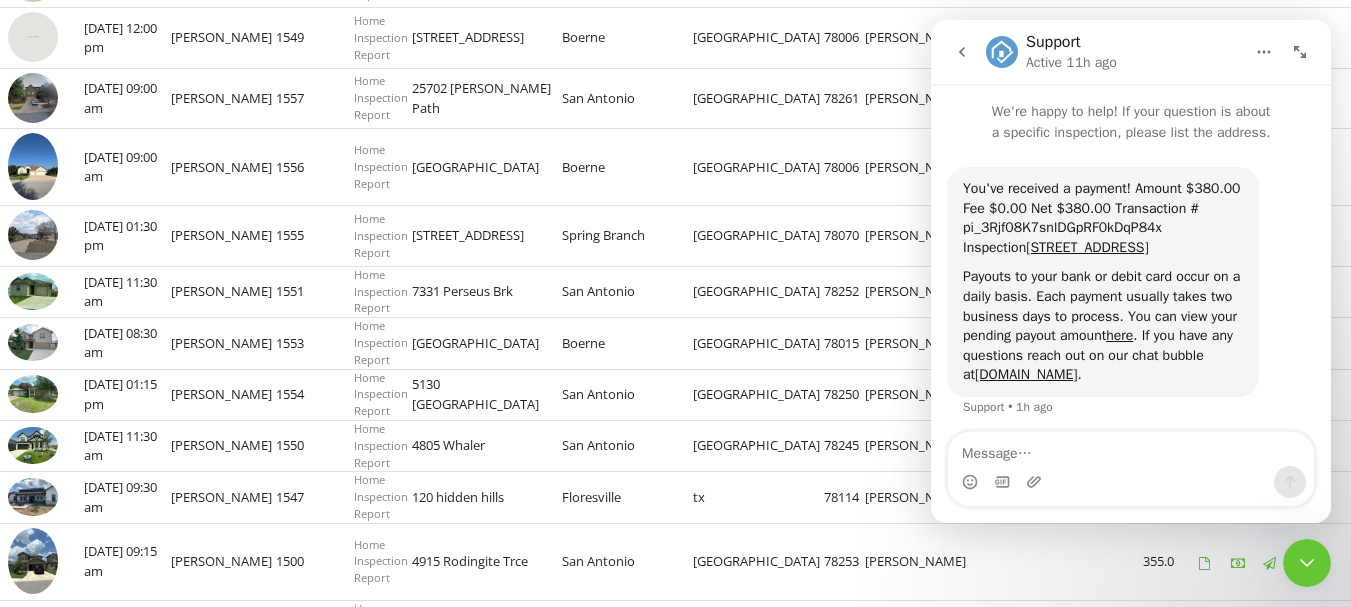 scroll, scrollTop: 7, scrollLeft: 0, axis: vertical 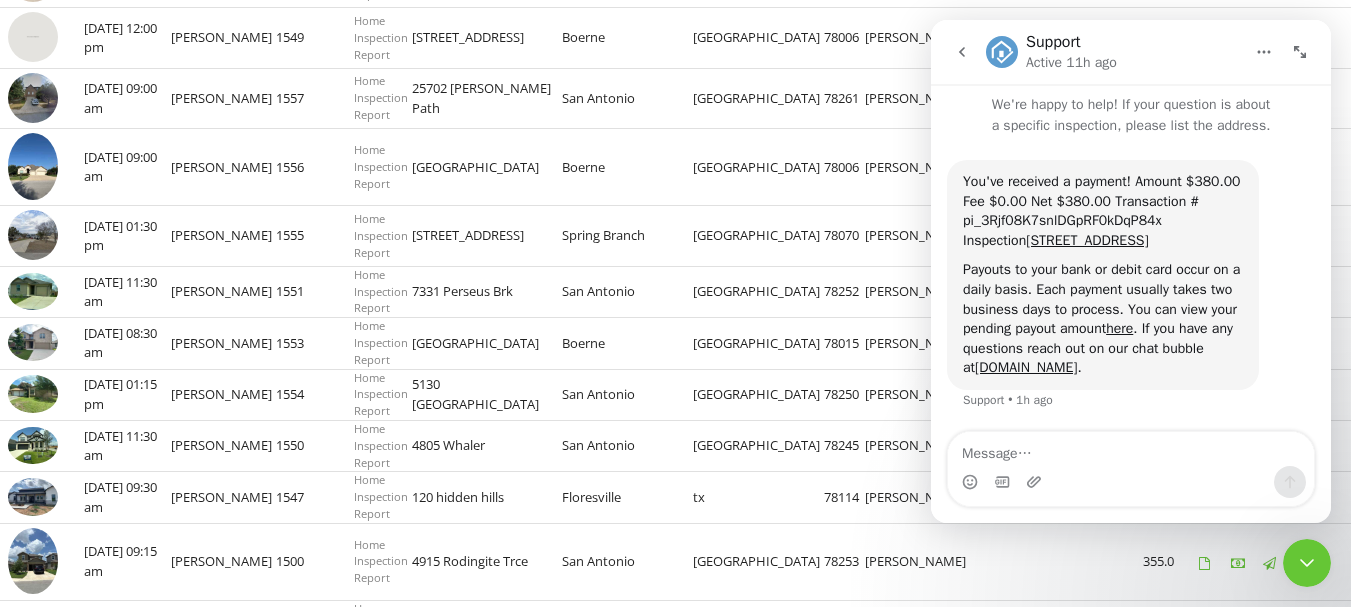 click 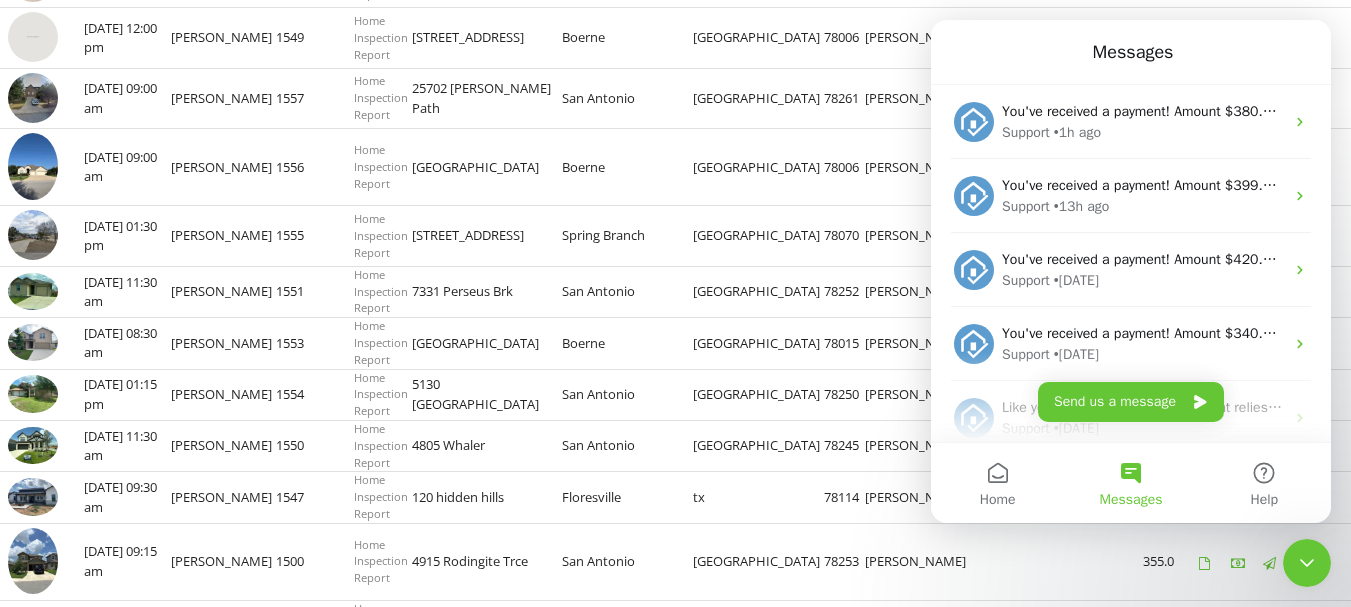 scroll, scrollTop: 0, scrollLeft: 0, axis: both 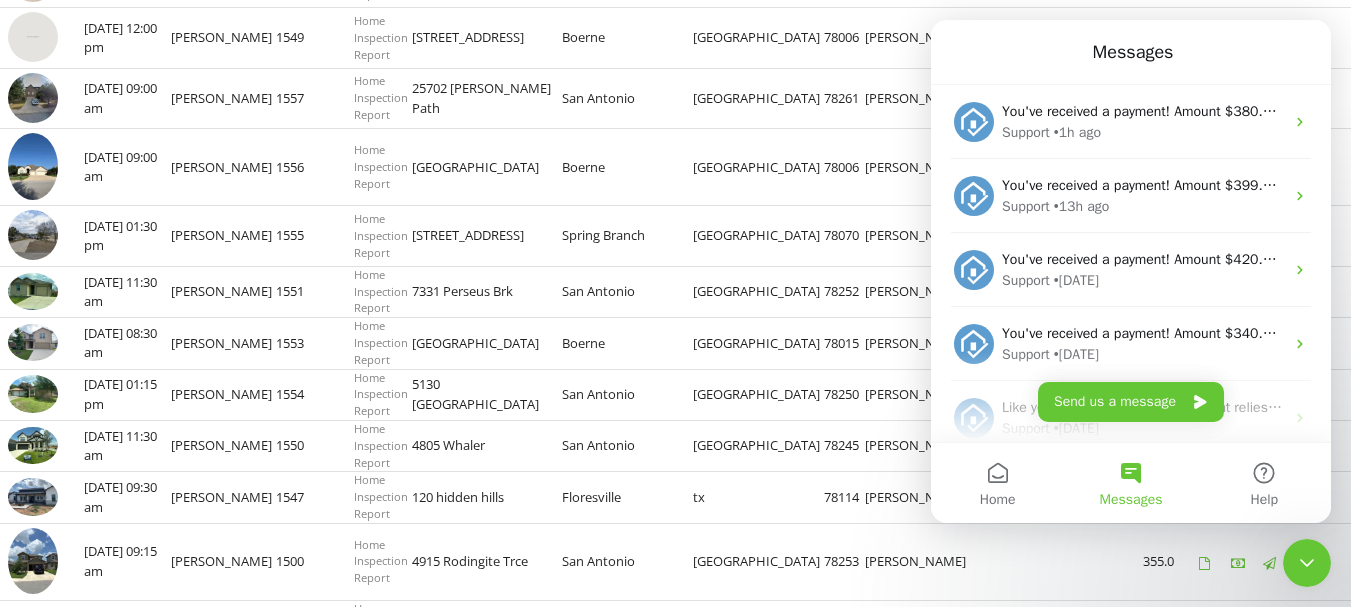 click 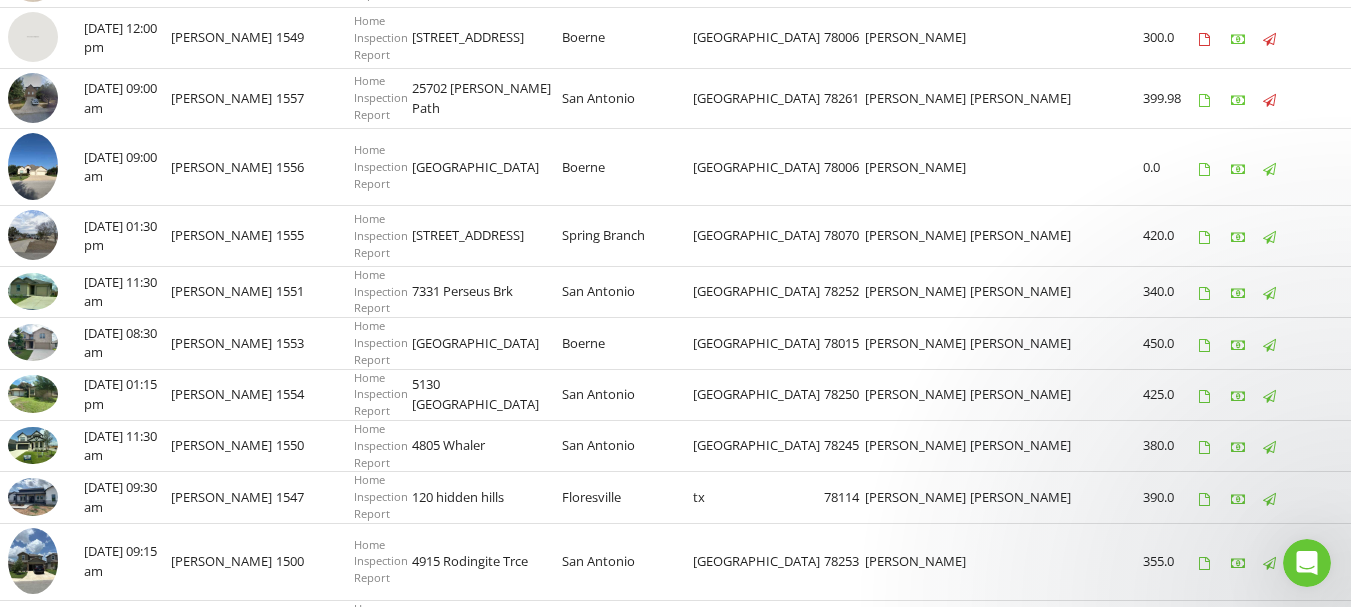 scroll, scrollTop: 0, scrollLeft: 0, axis: both 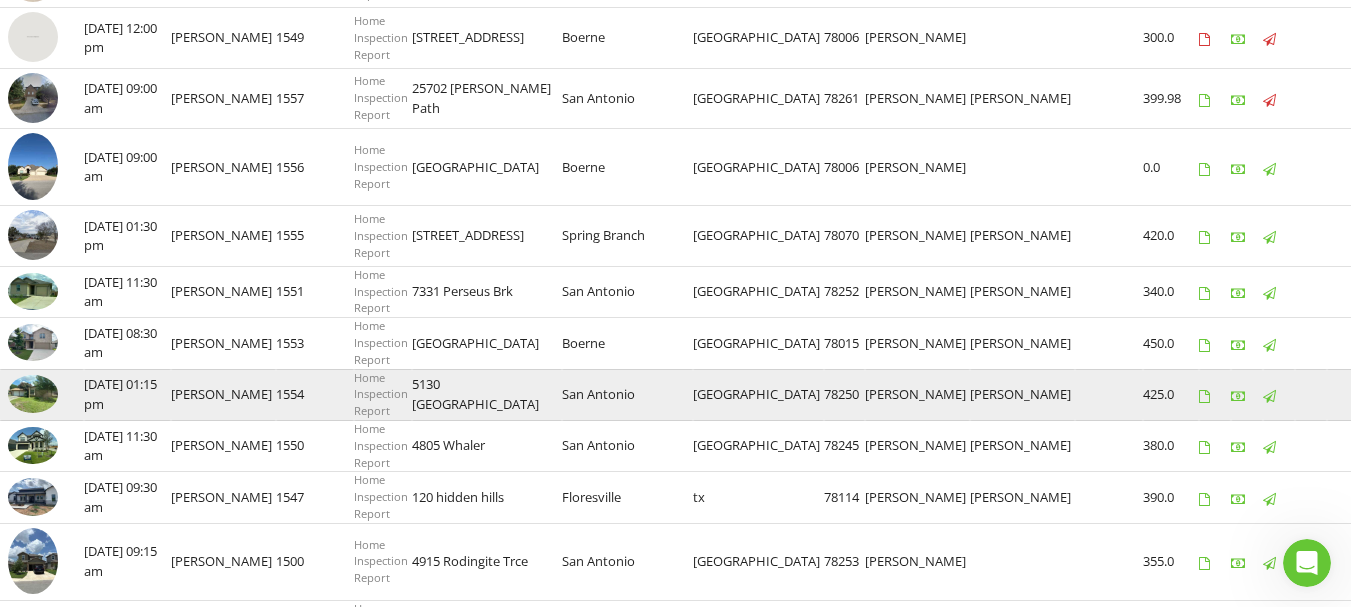 click at bounding box center (1522, 396) 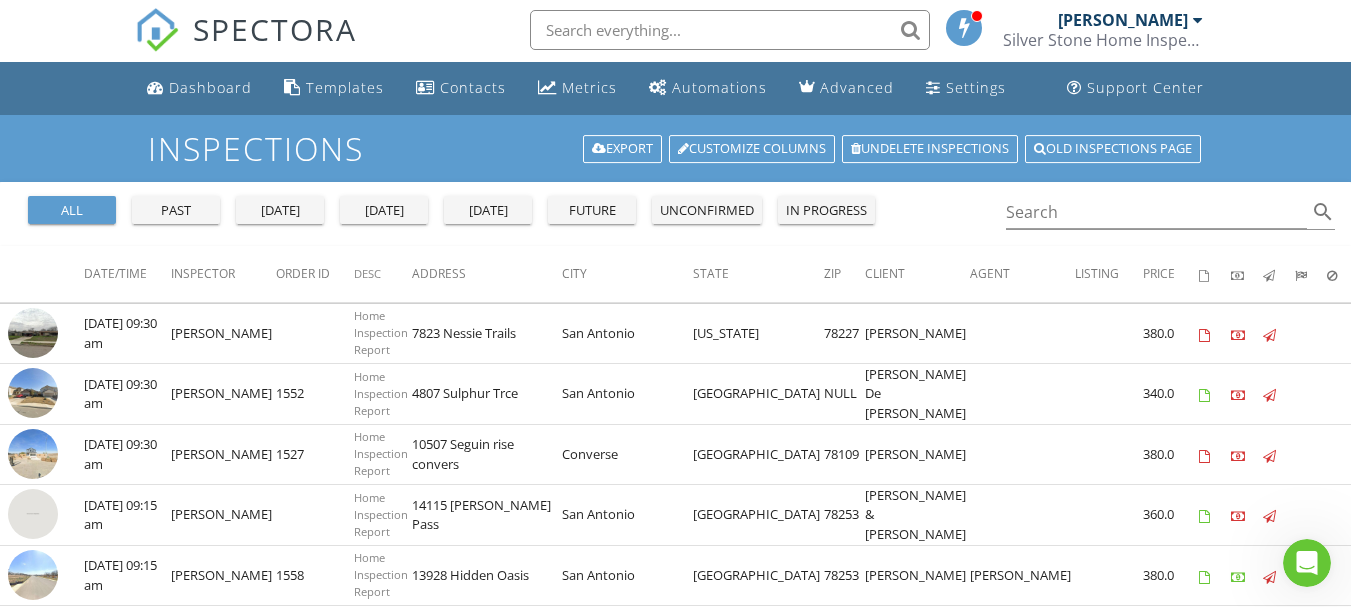 scroll, scrollTop: 0, scrollLeft: 0, axis: both 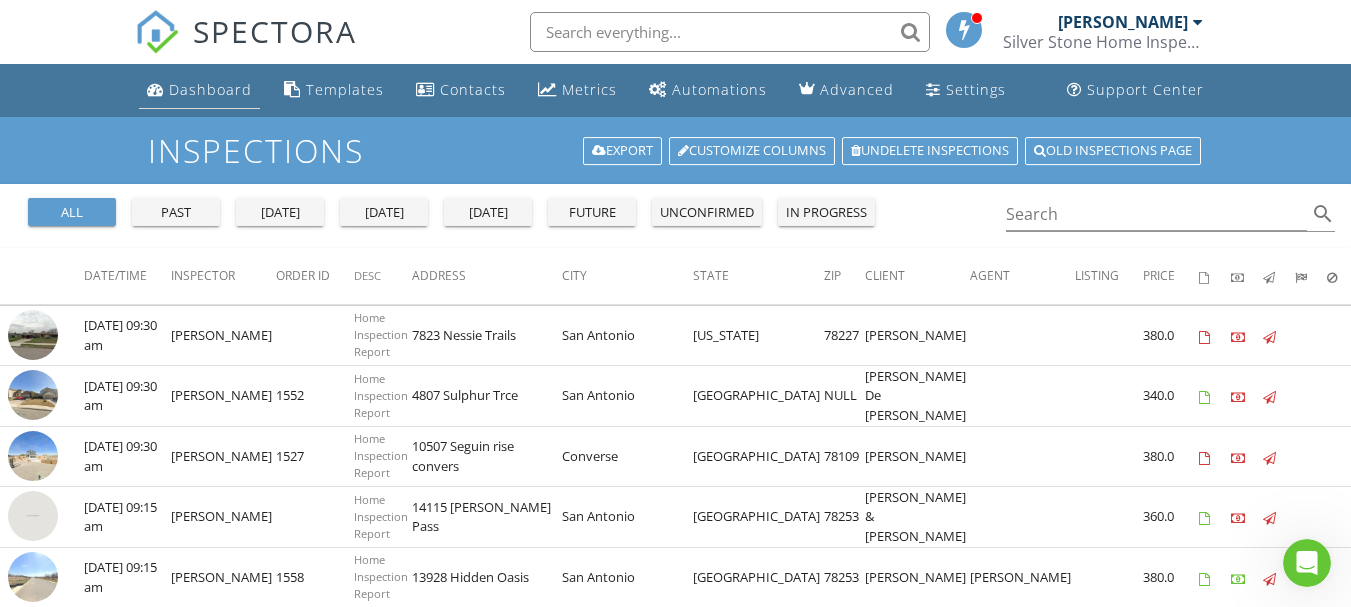 click on "Dashboard" at bounding box center [210, 89] 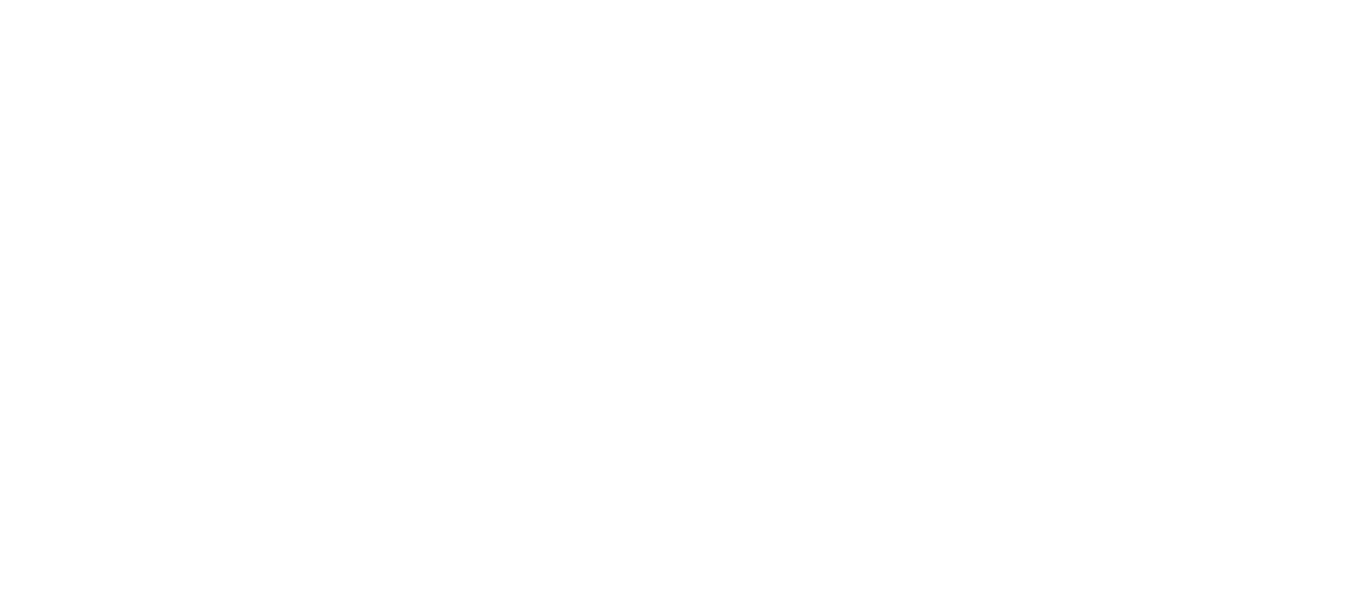 scroll, scrollTop: 0, scrollLeft: 0, axis: both 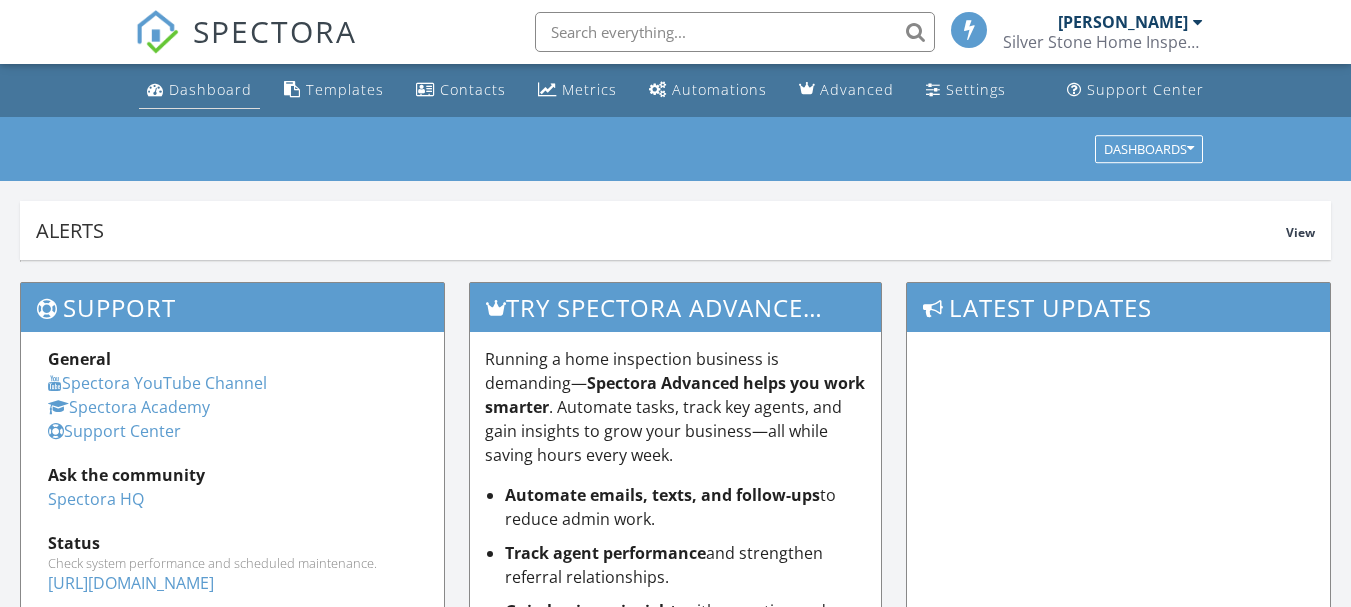 click on "Dashboard" at bounding box center (210, 89) 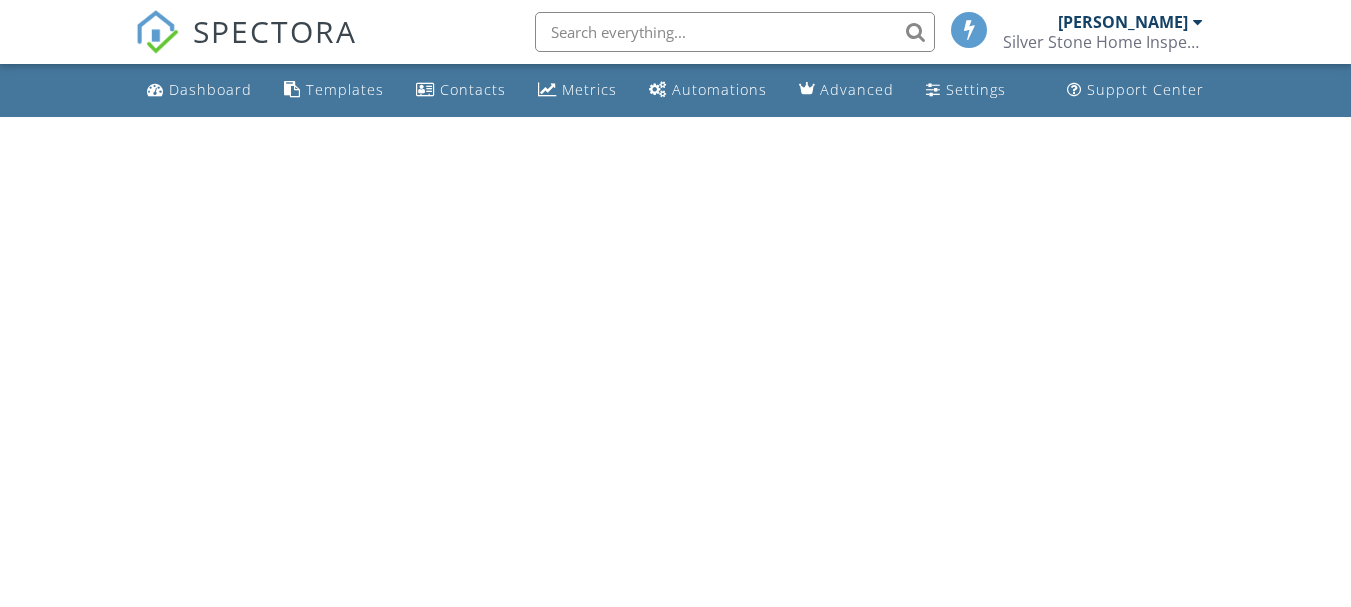 scroll, scrollTop: 0, scrollLeft: 0, axis: both 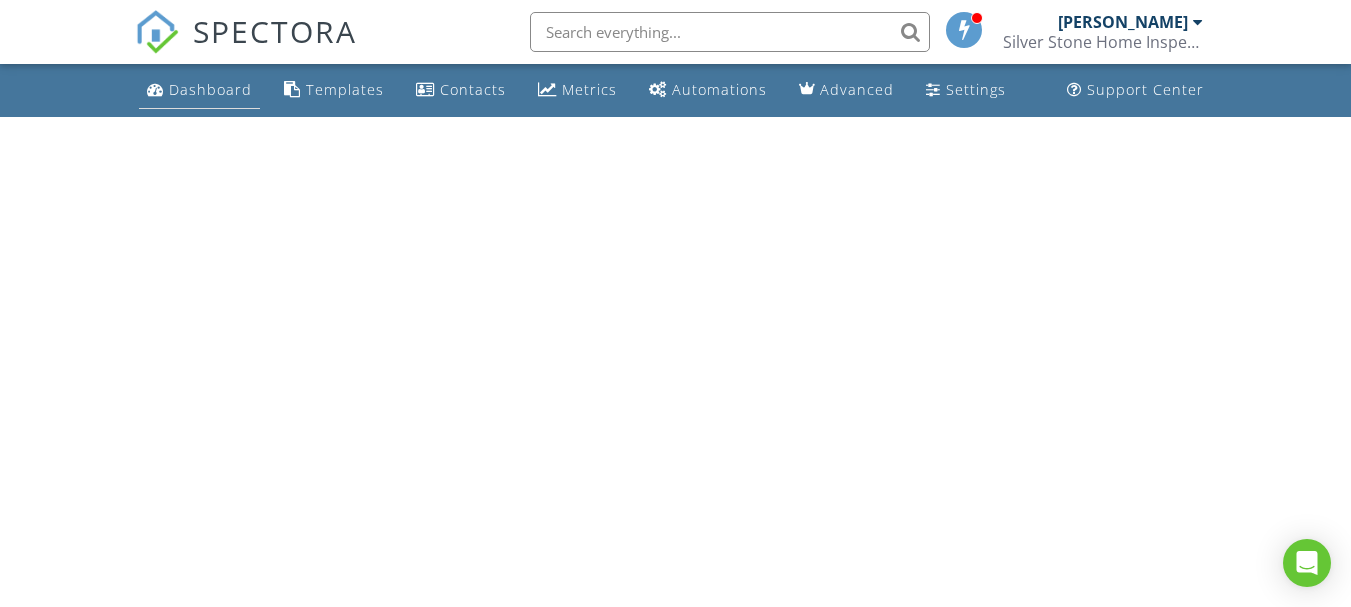 click on "Dashboard" at bounding box center [210, 89] 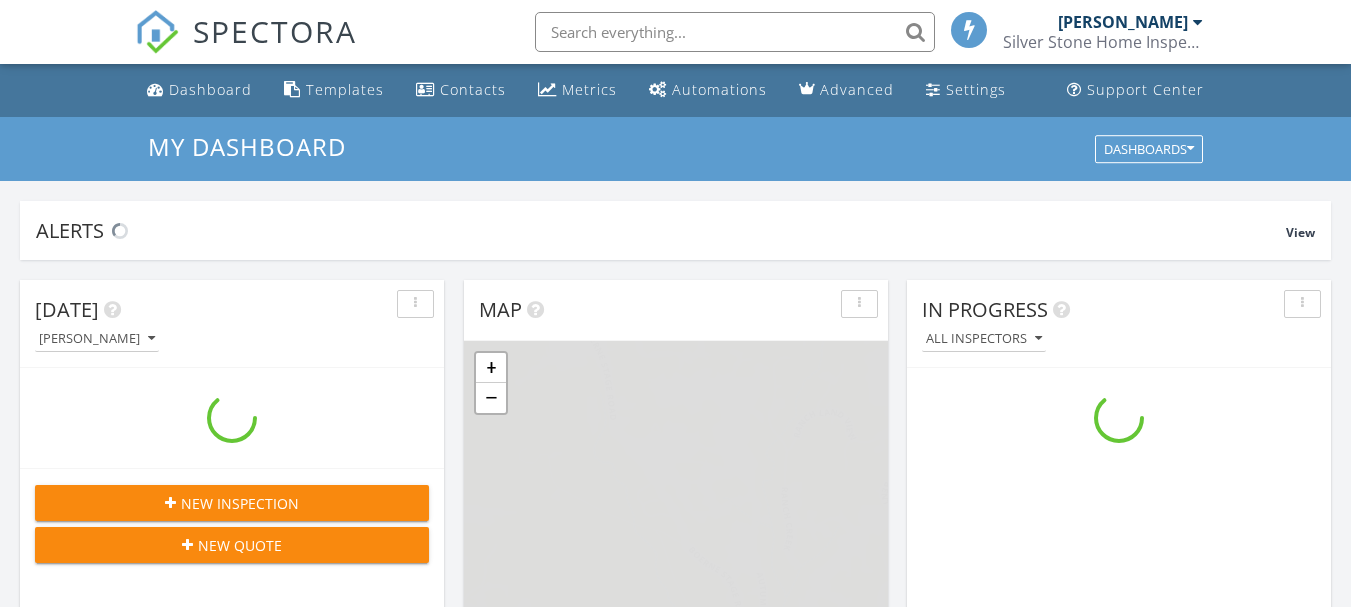 scroll, scrollTop: 0, scrollLeft: 0, axis: both 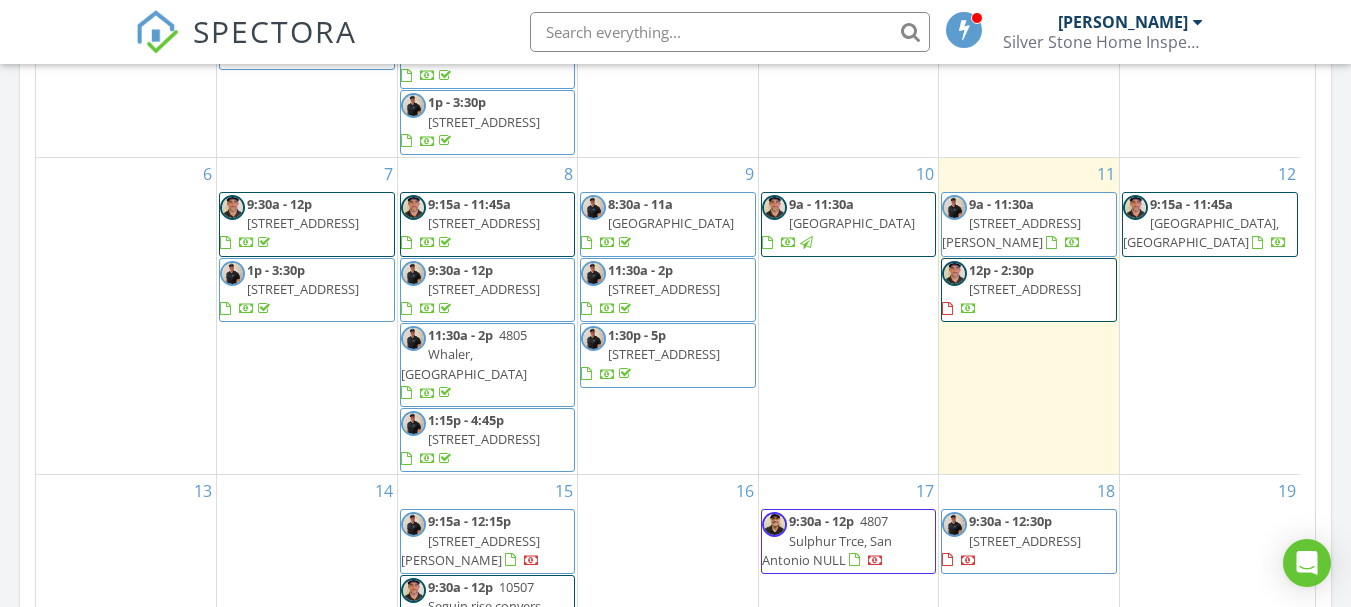 click on "1:15p - 4:45p" at bounding box center (466, 420) 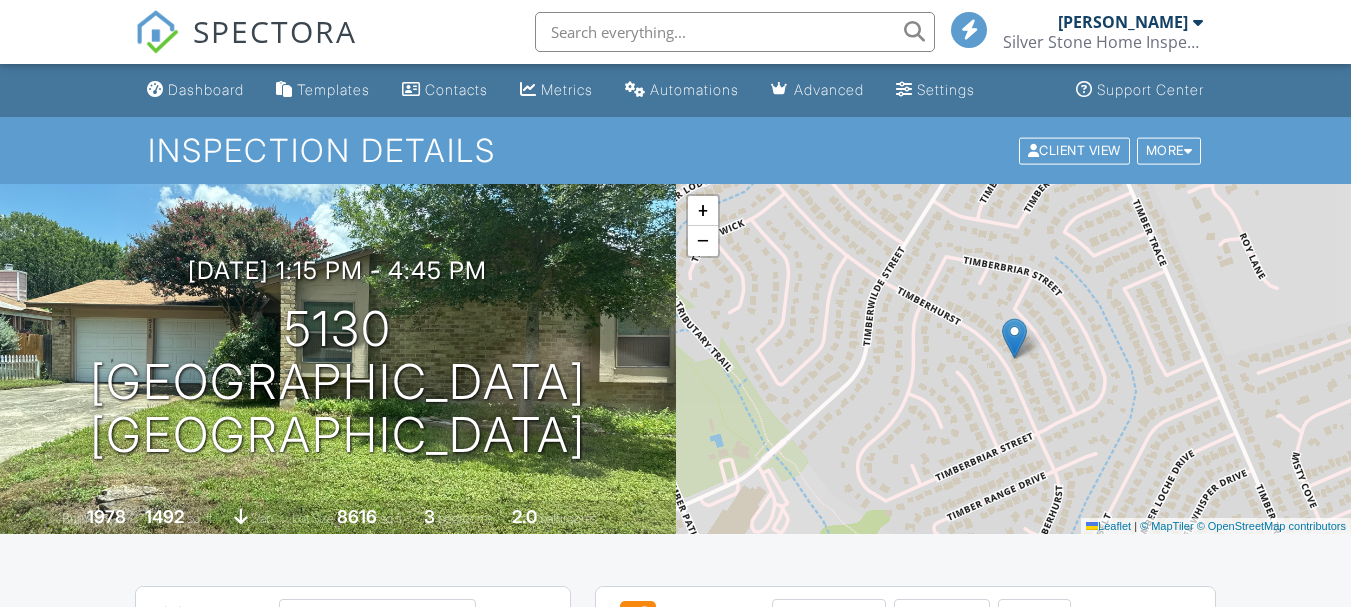 scroll, scrollTop: 400, scrollLeft: 0, axis: vertical 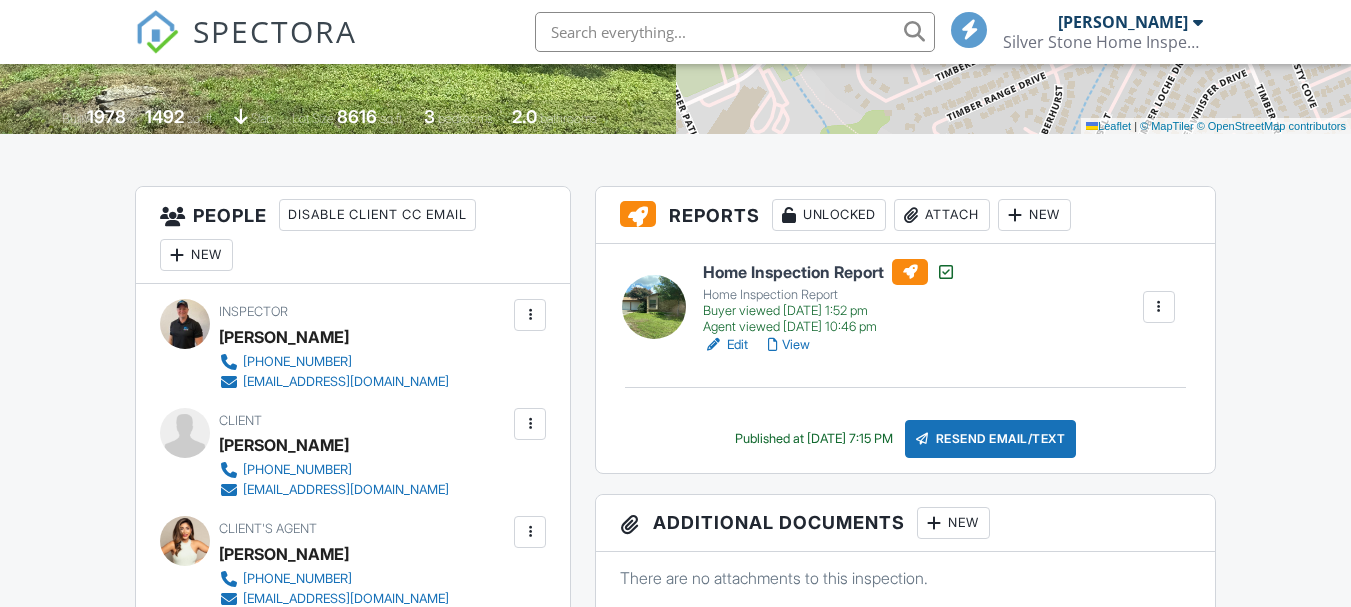 click on "[PERSON_NAME]" at bounding box center [284, 445] 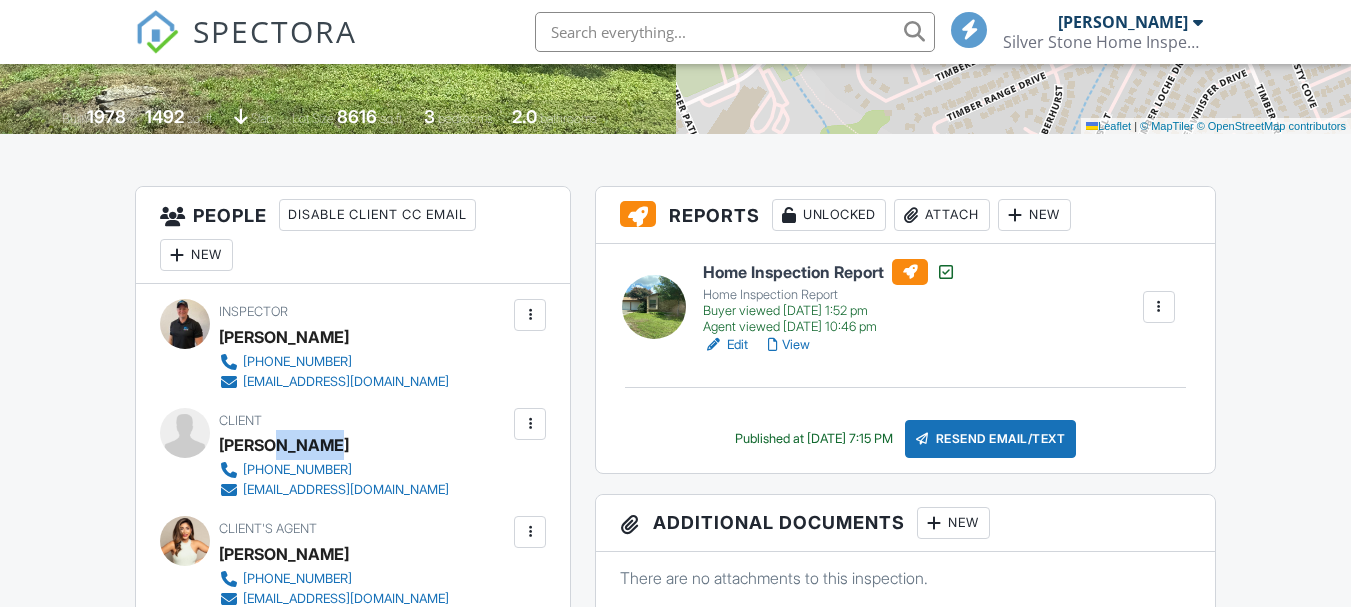 click on "Marco Chavez" at bounding box center [284, 445] 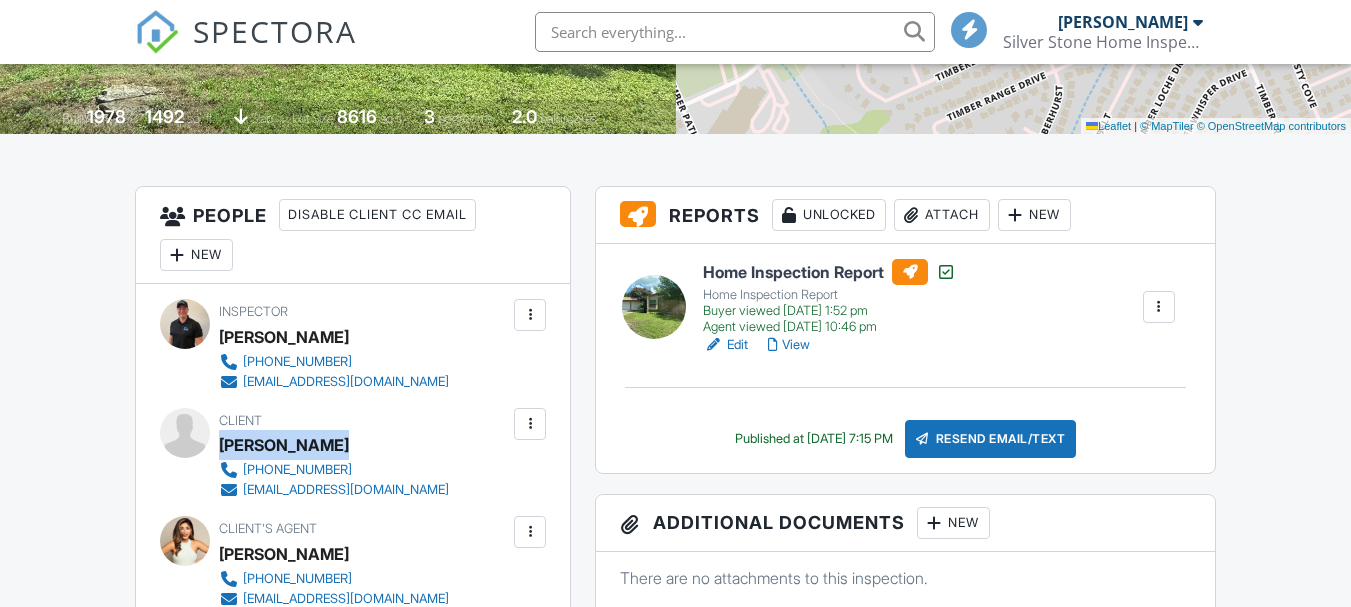 click on "Marco Chavez" at bounding box center (284, 445) 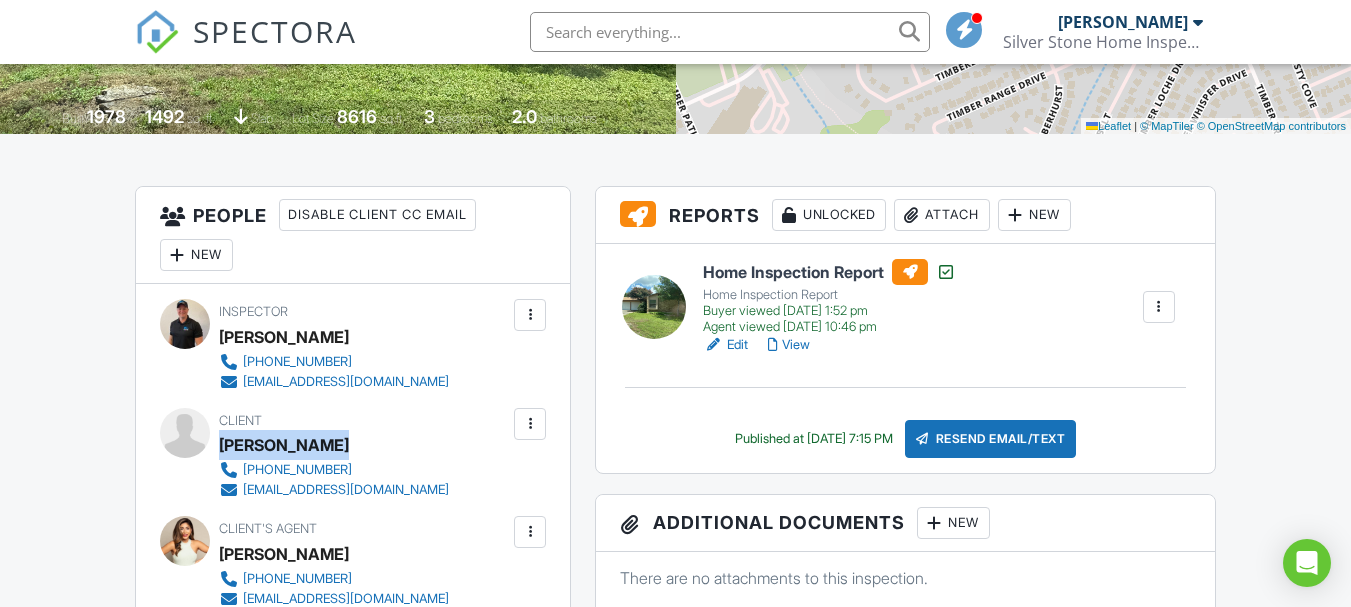 drag, startPoint x: 337, startPoint y: 493, endPoint x: 311, endPoint y: 492, distance: 26.019224 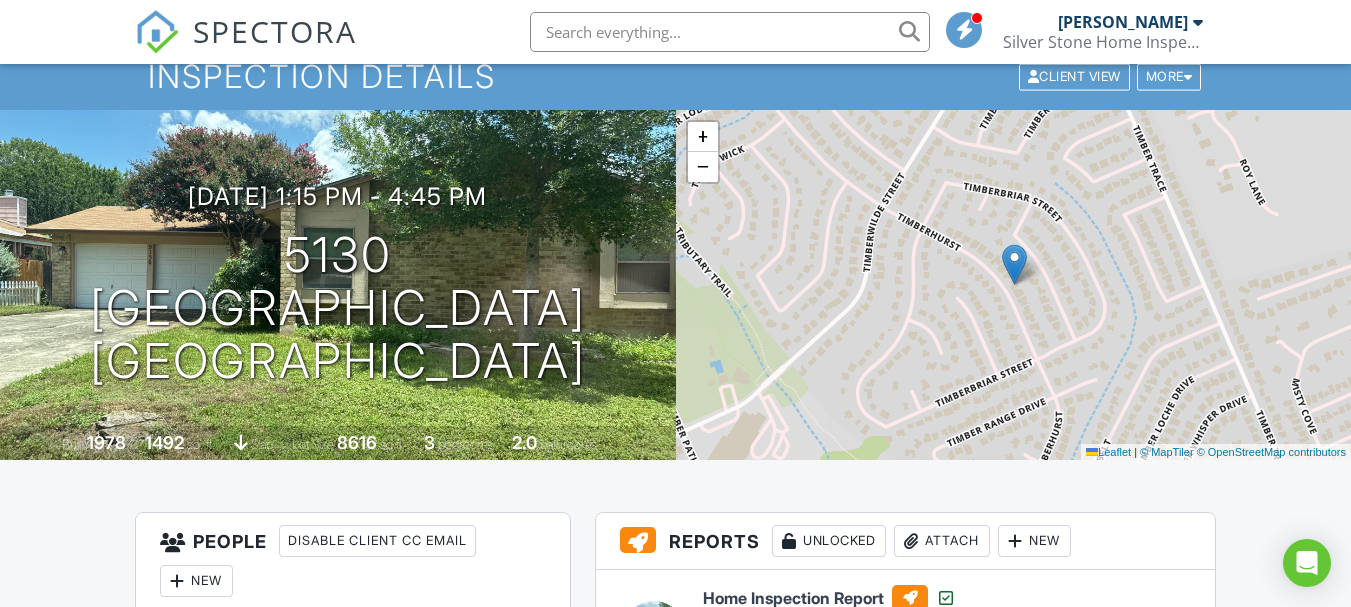 scroll, scrollTop: 0, scrollLeft: 0, axis: both 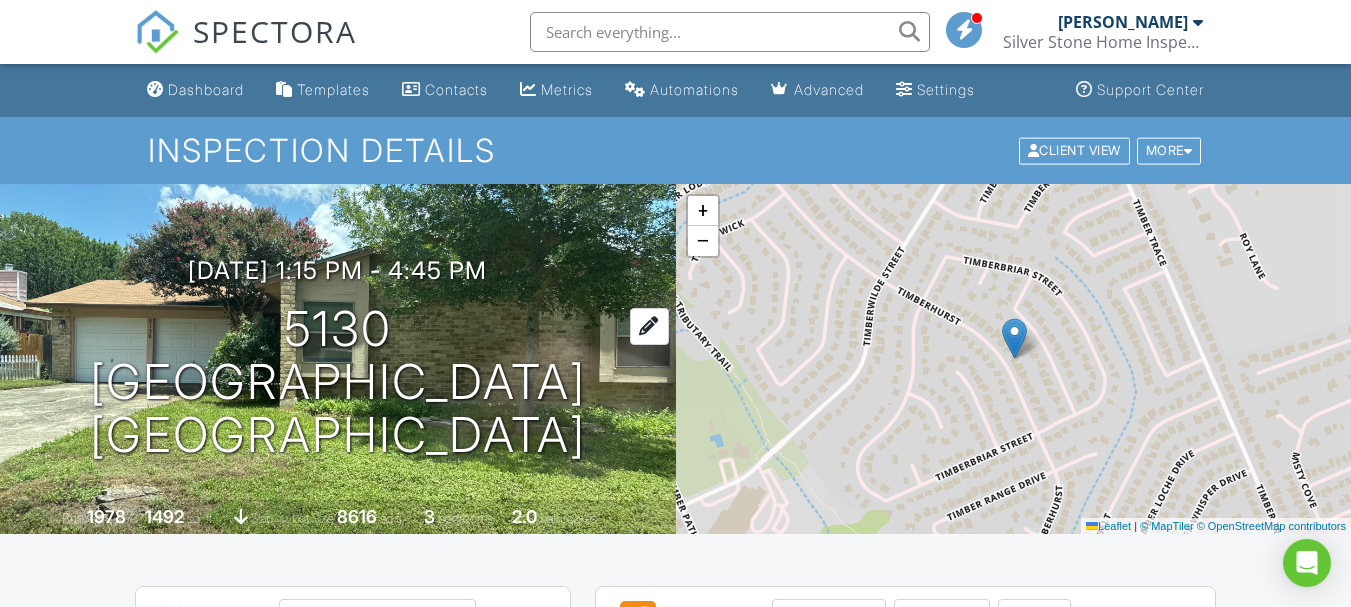 click on "5130 Timberhurst
San Antonio, TX 78250" at bounding box center (338, 382) 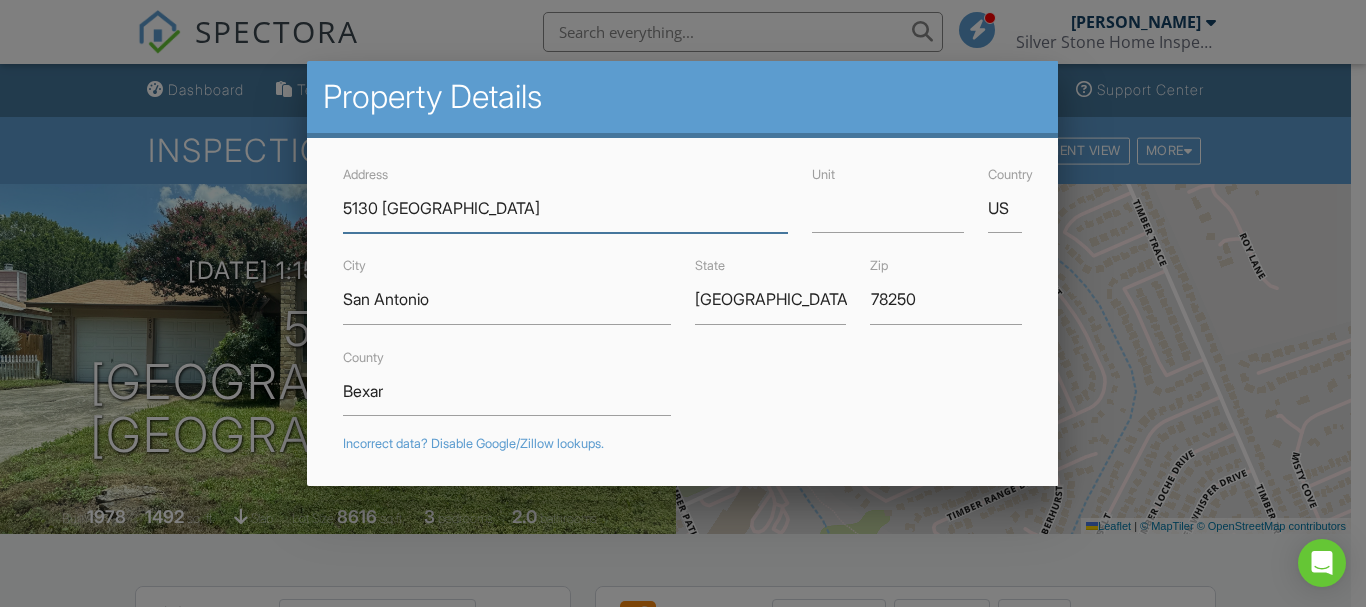 paste on "marcochavez820@yahoo.com" 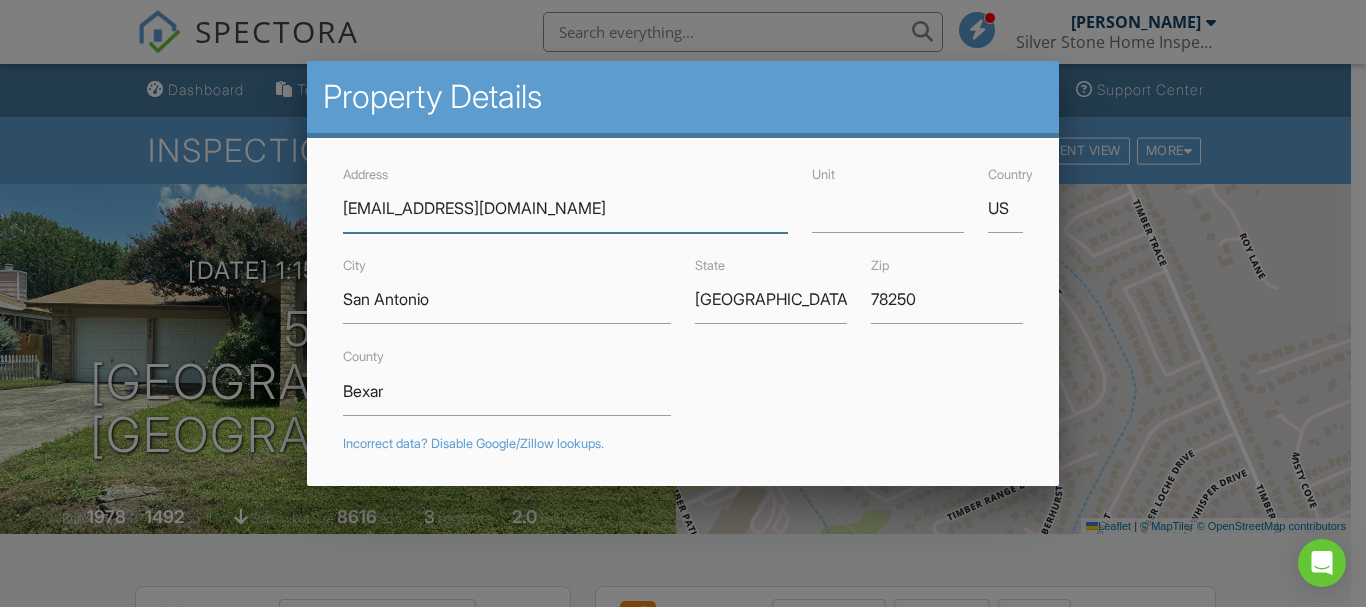 type on "marcochavez820@yahoo.com" 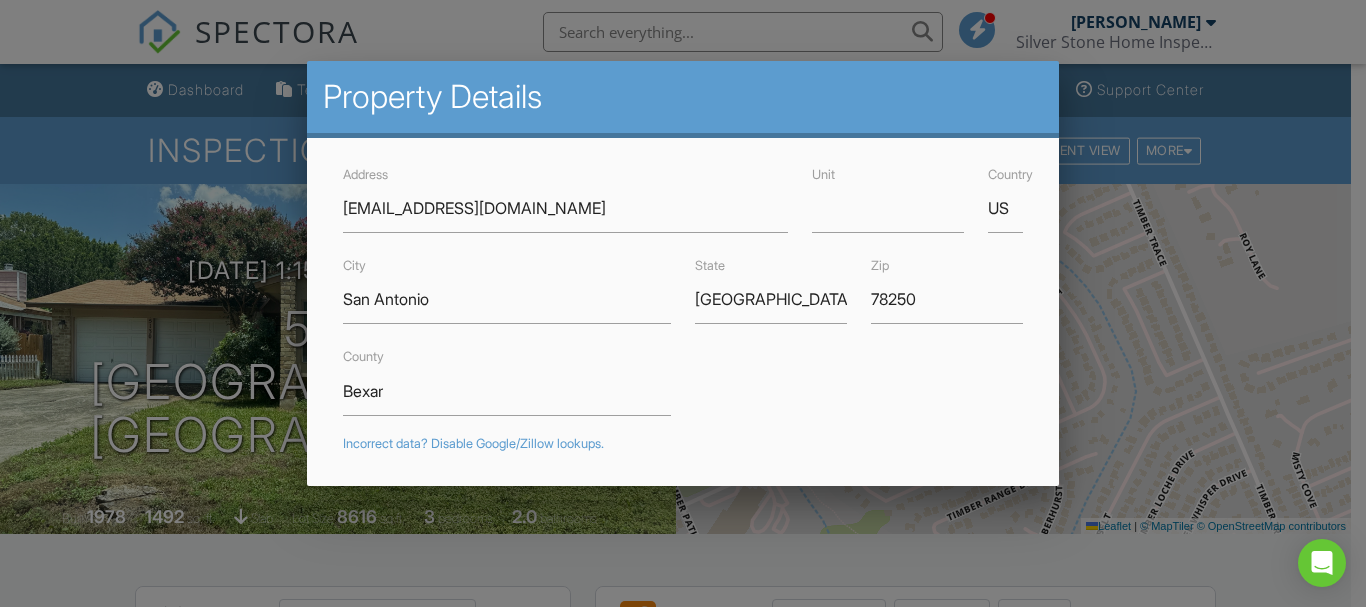 click at bounding box center [683, 279] 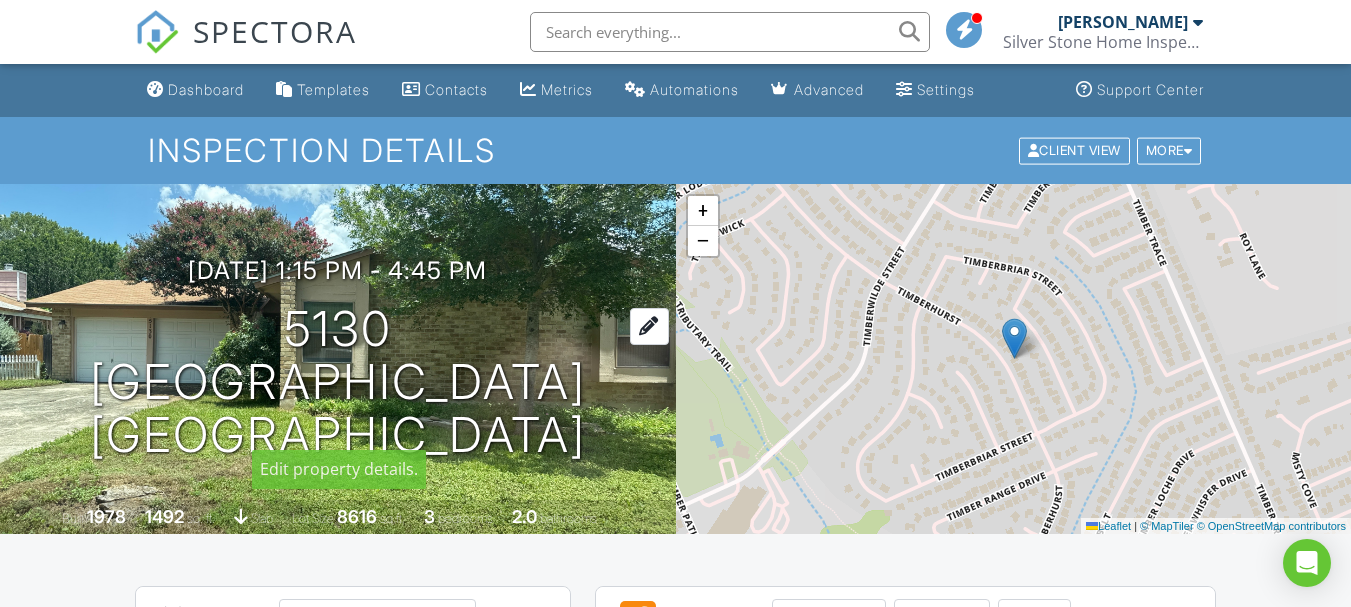 click on "5130 Timberhurst
San Antonio, TX 78250" at bounding box center (338, 382) 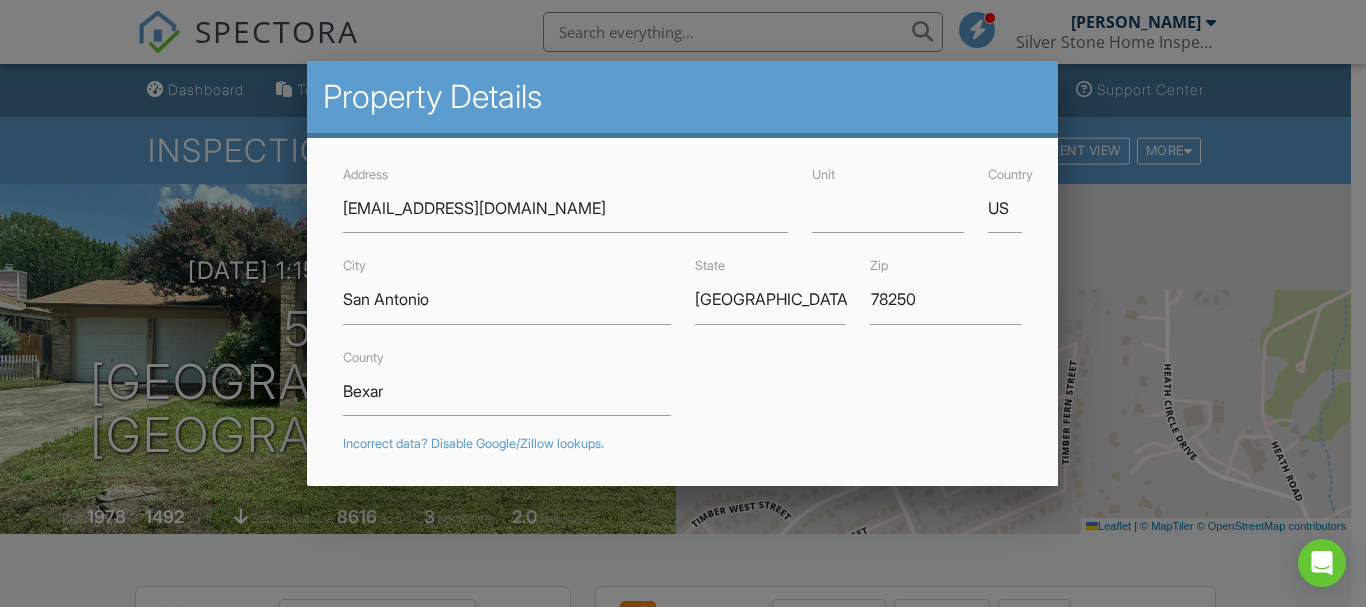 click at bounding box center (683, 279) 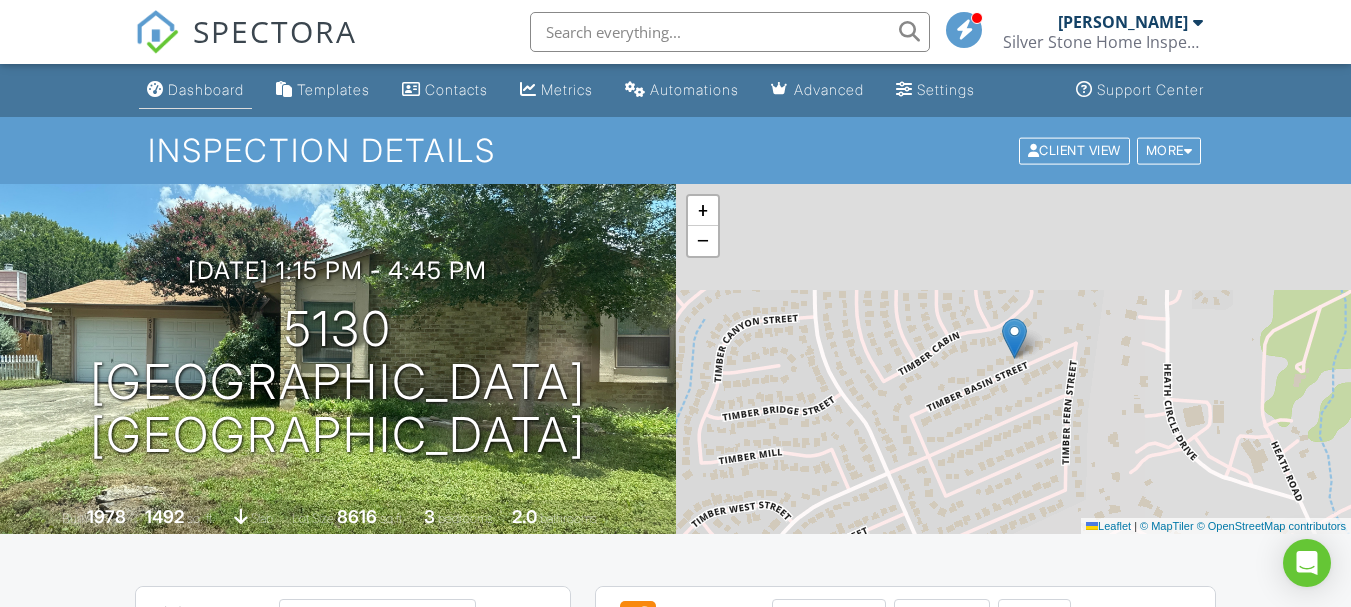 click on "Dashboard" at bounding box center (206, 89) 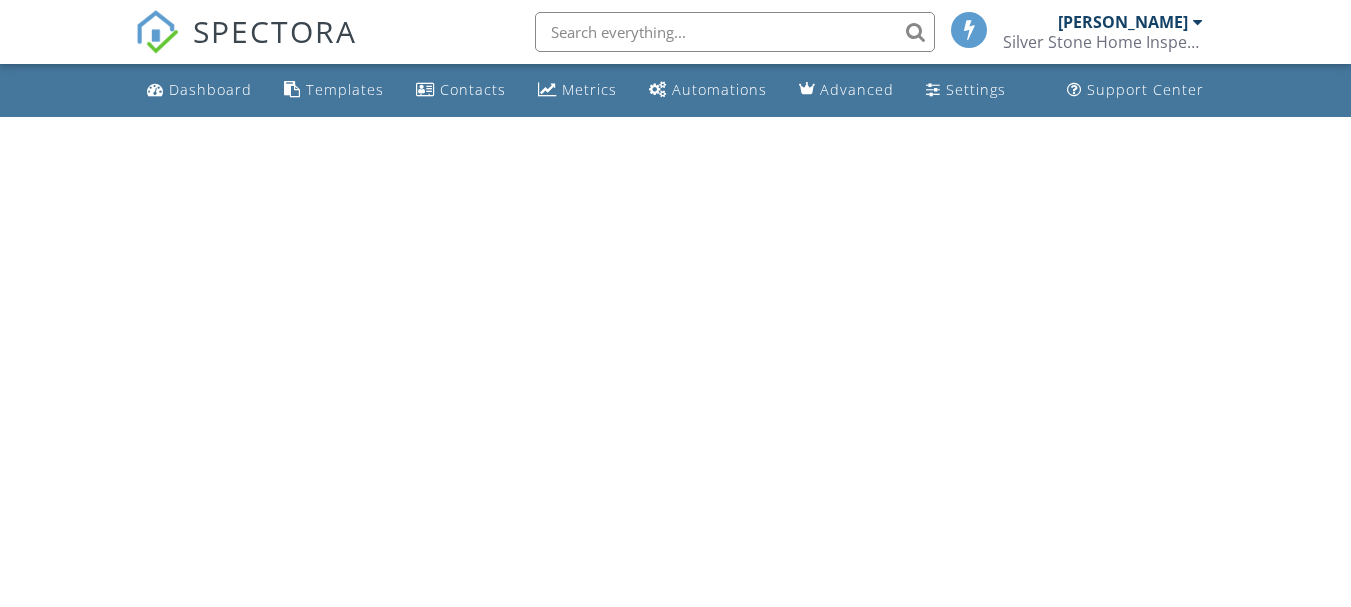 scroll, scrollTop: 0, scrollLeft: 0, axis: both 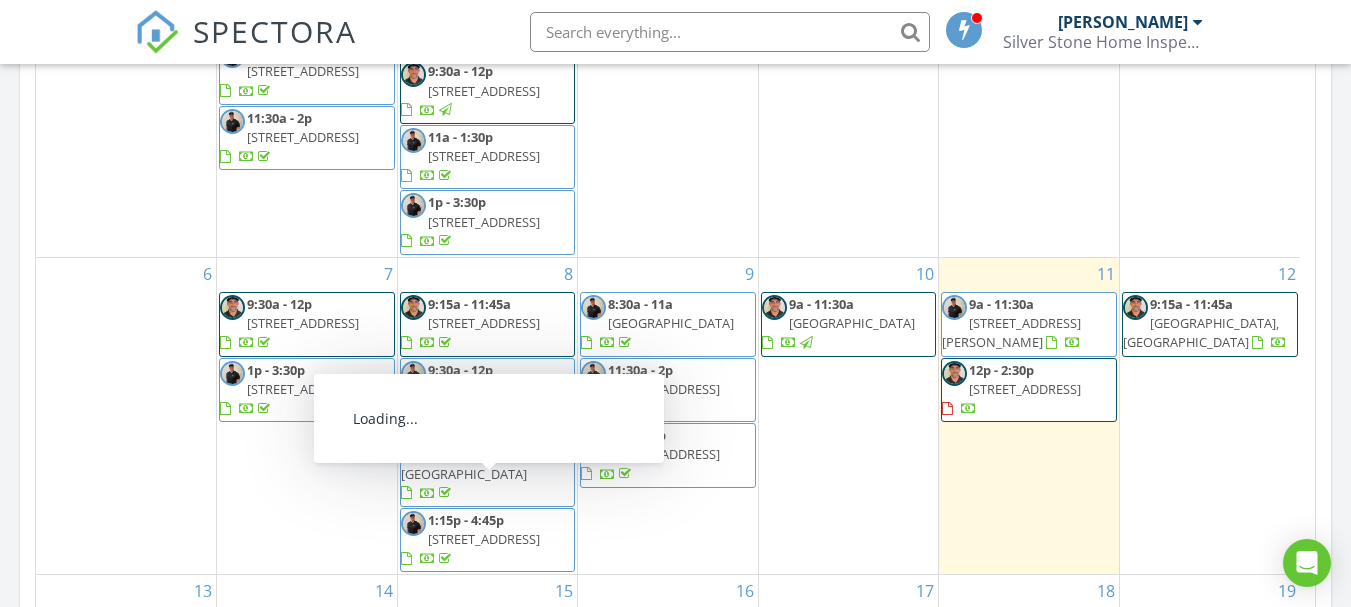 click on "1:15p - 4:45p" at bounding box center (466, 520) 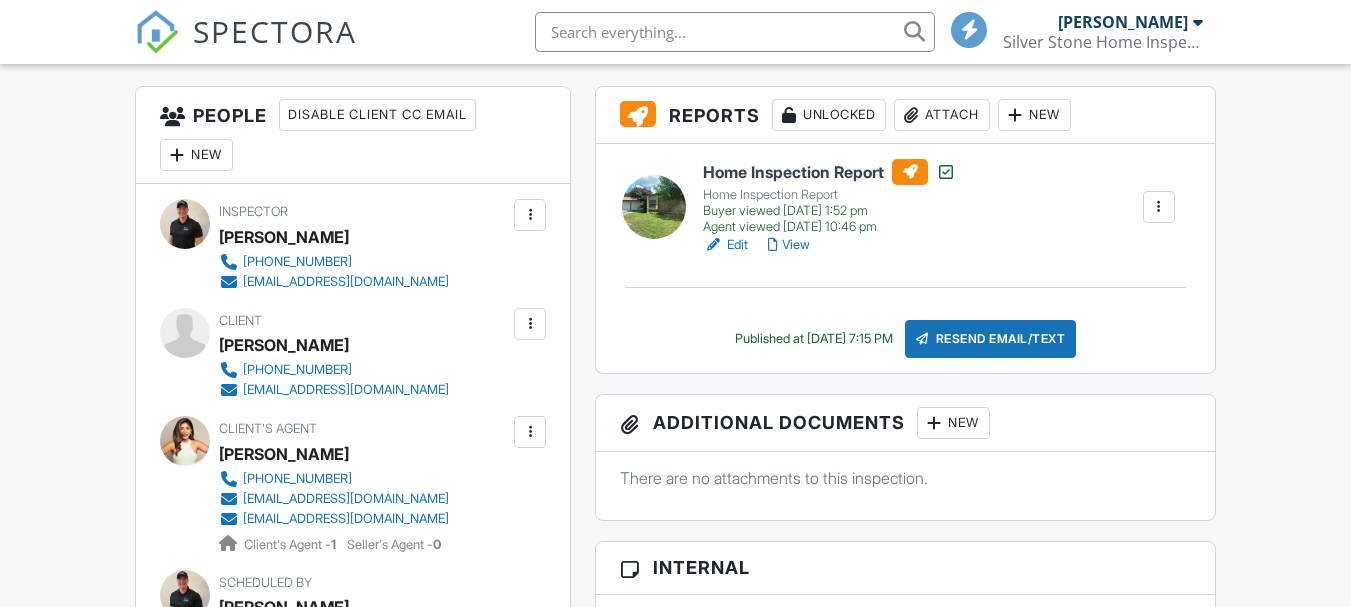 scroll, scrollTop: 500, scrollLeft: 0, axis: vertical 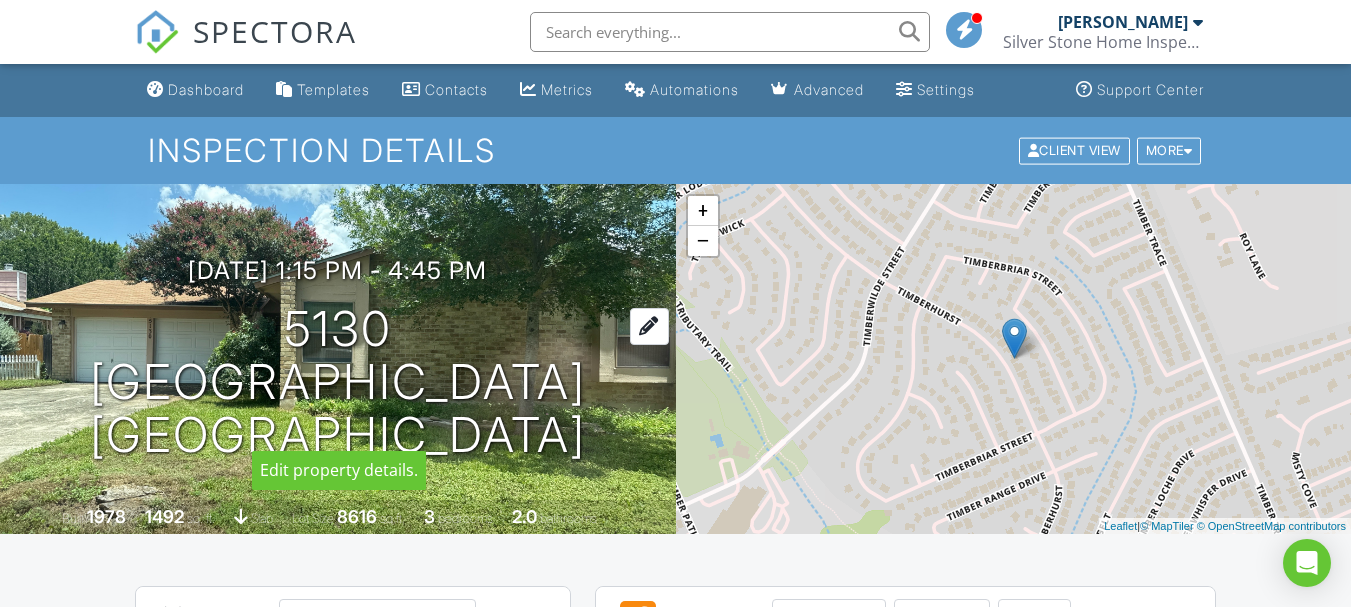 click on "5130 Timberhurst
San Antonio, TX 78250" at bounding box center (338, 382) 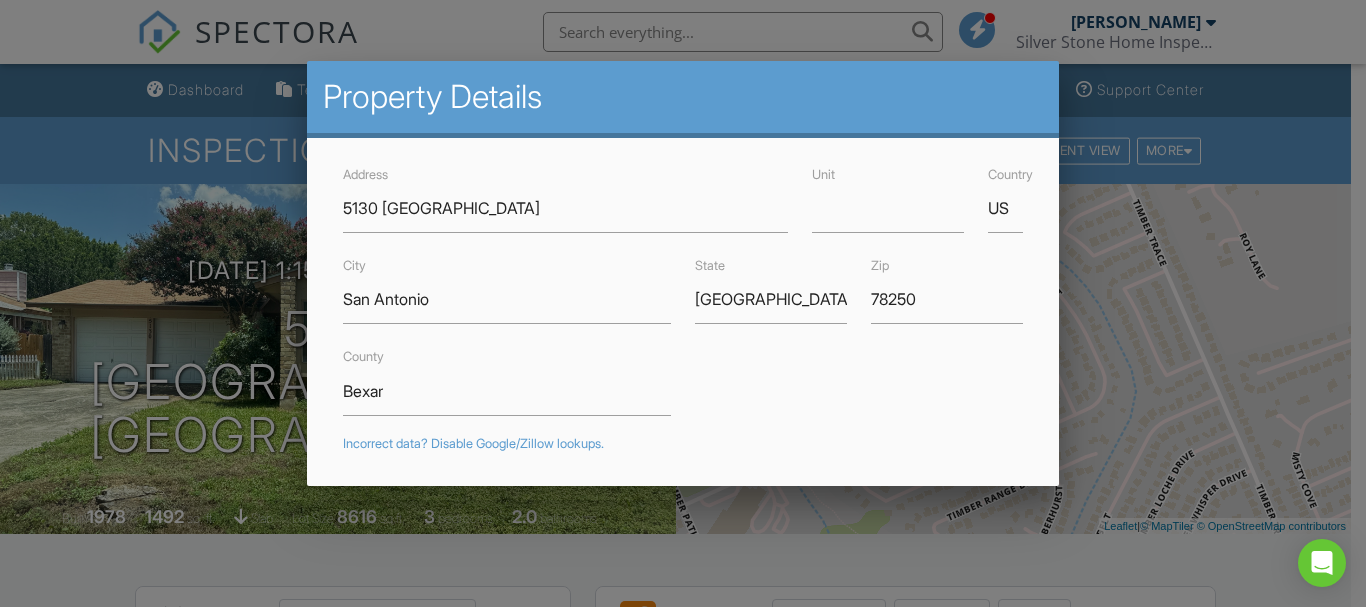click at bounding box center [683, 279] 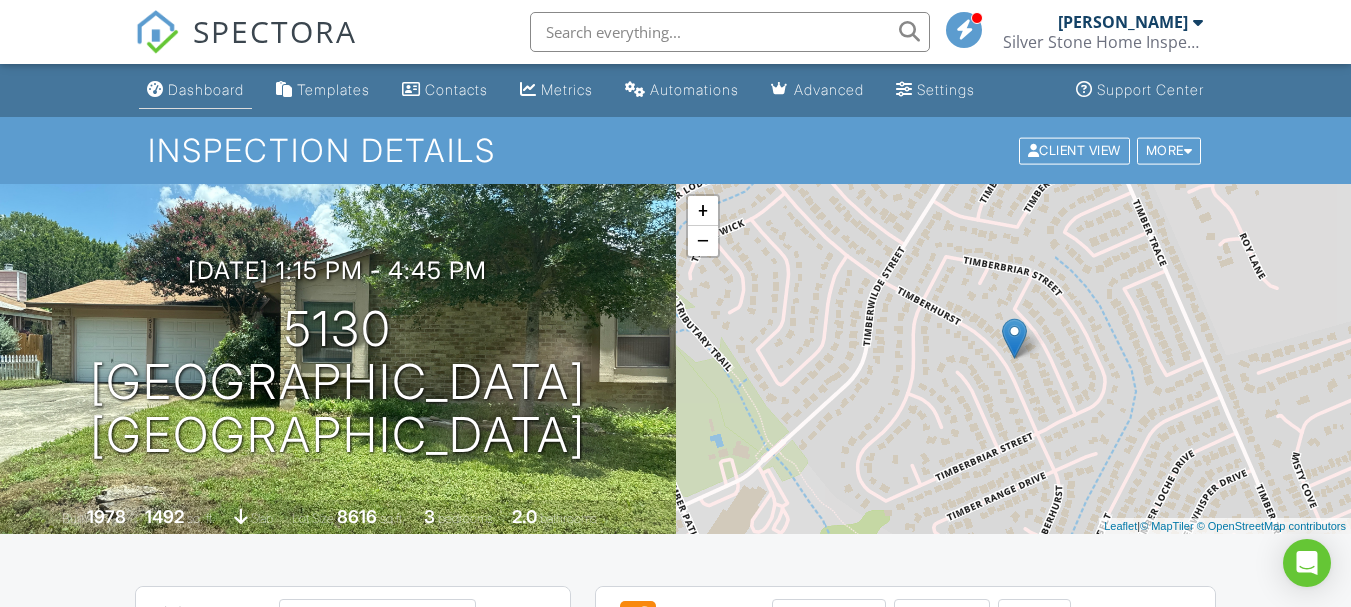 click on "Dashboard" at bounding box center (206, 89) 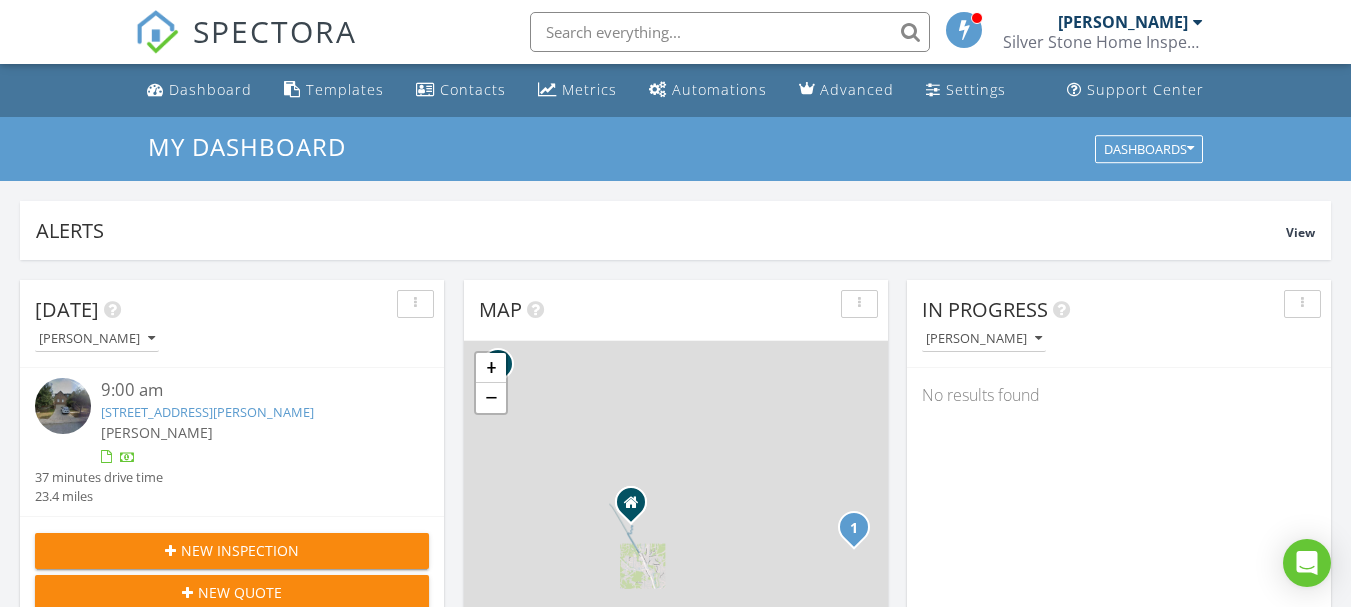 scroll, scrollTop: 0, scrollLeft: 0, axis: both 